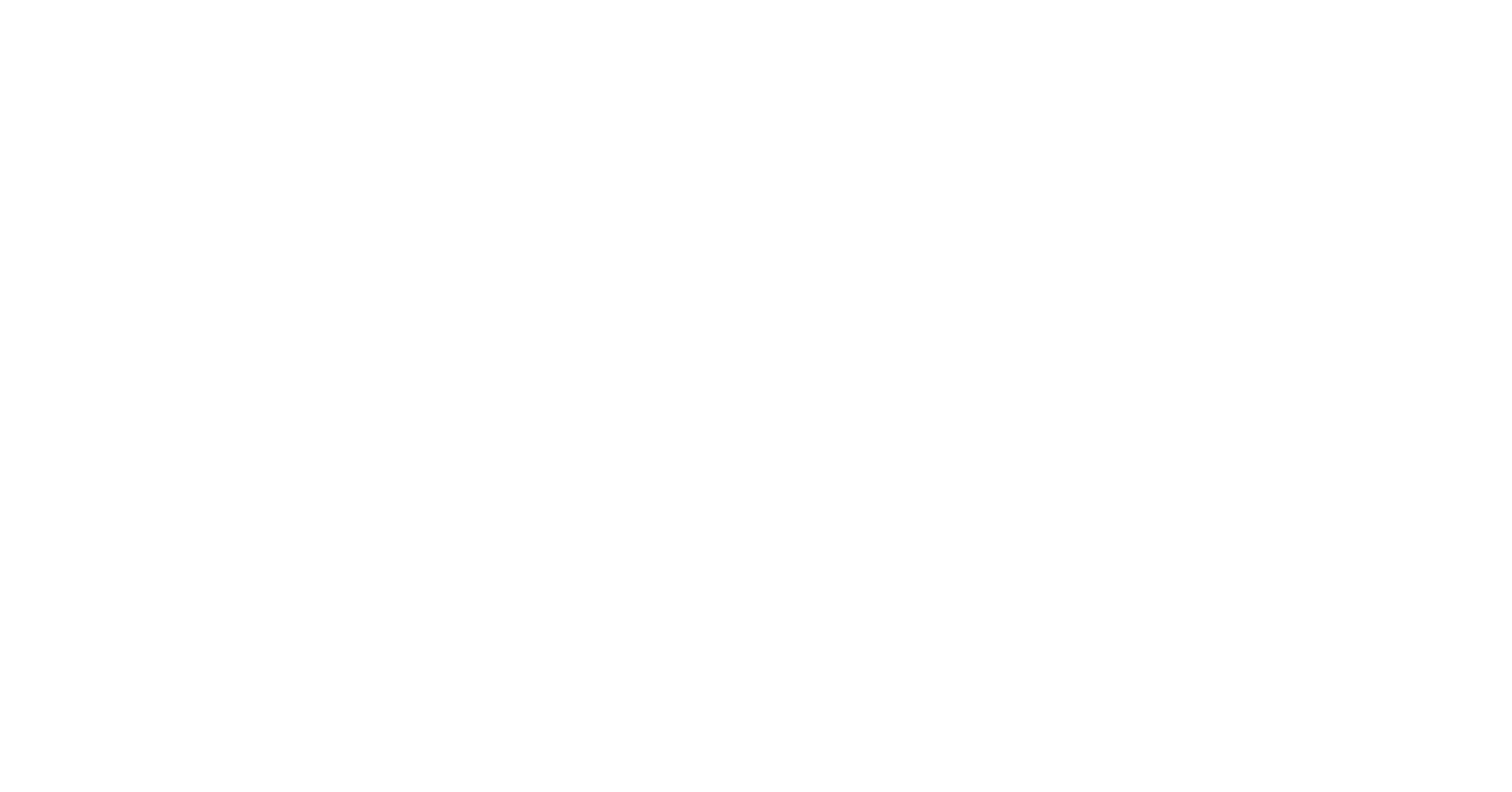 scroll, scrollTop: 0, scrollLeft: 0, axis: both 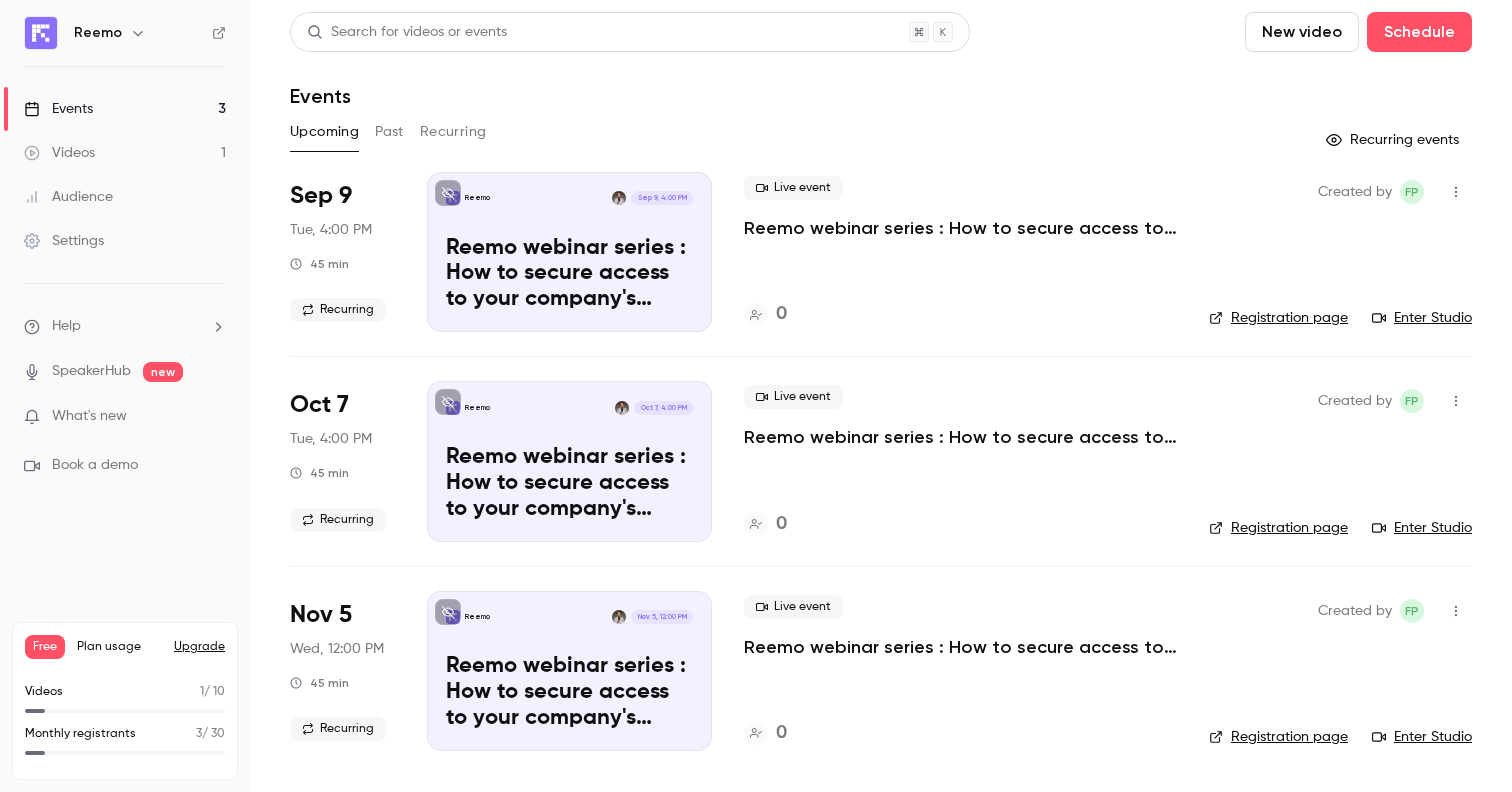 click at bounding box center [1456, 192] 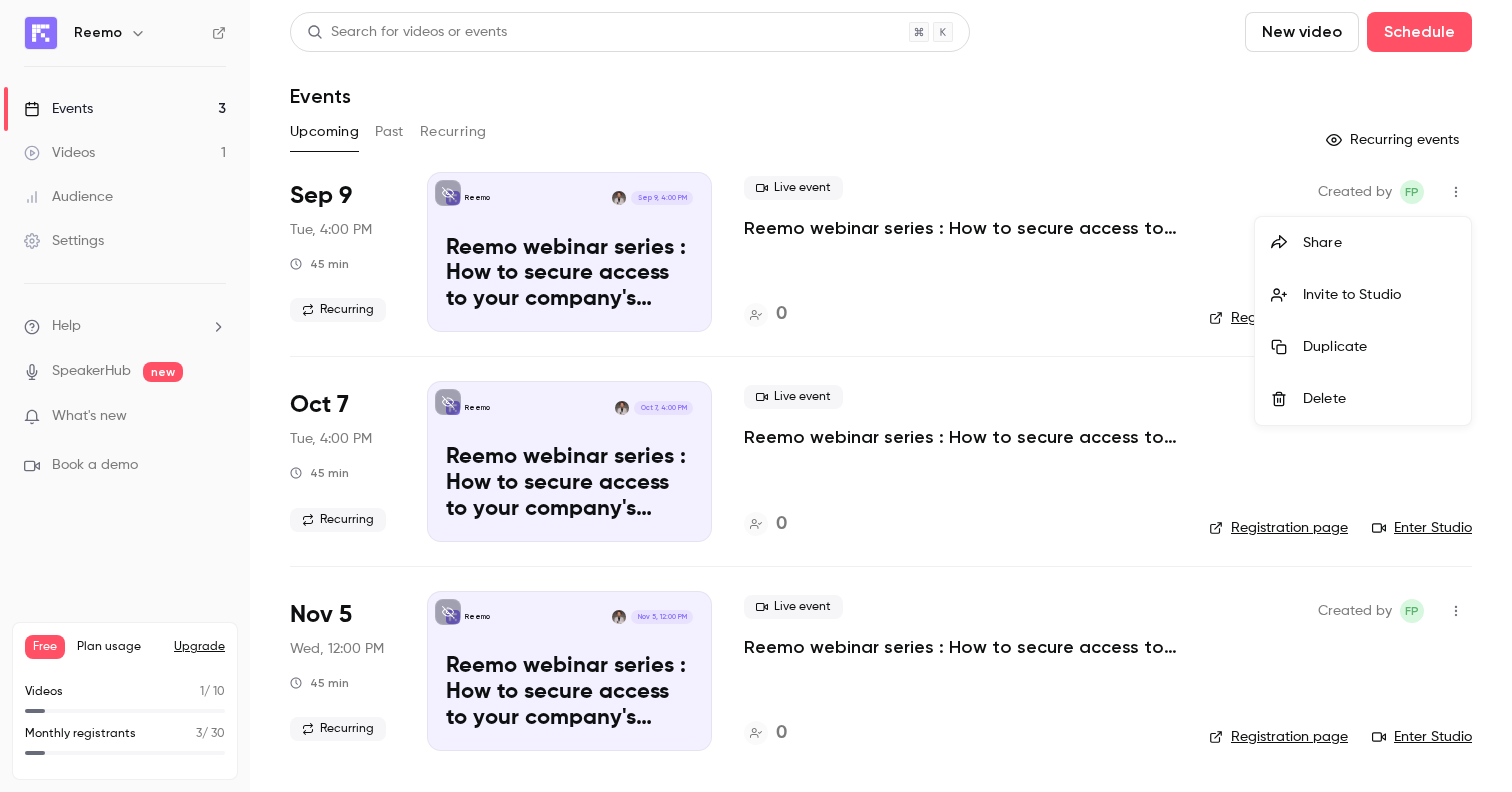 click at bounding box center [756, 396] 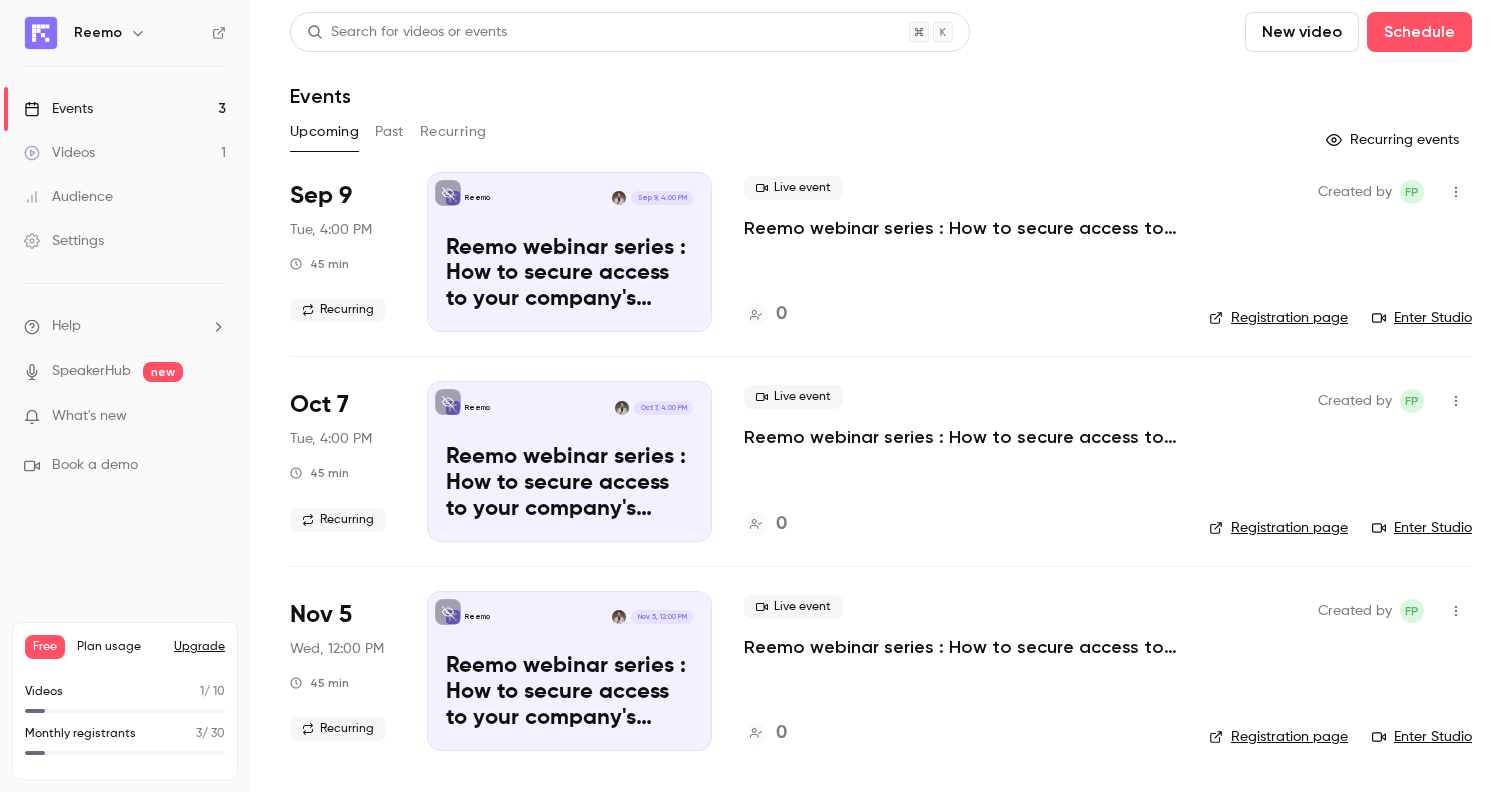 click on "Reemo webinar series : How to secure access to your company's resources?" at bounding box center (960, 228) 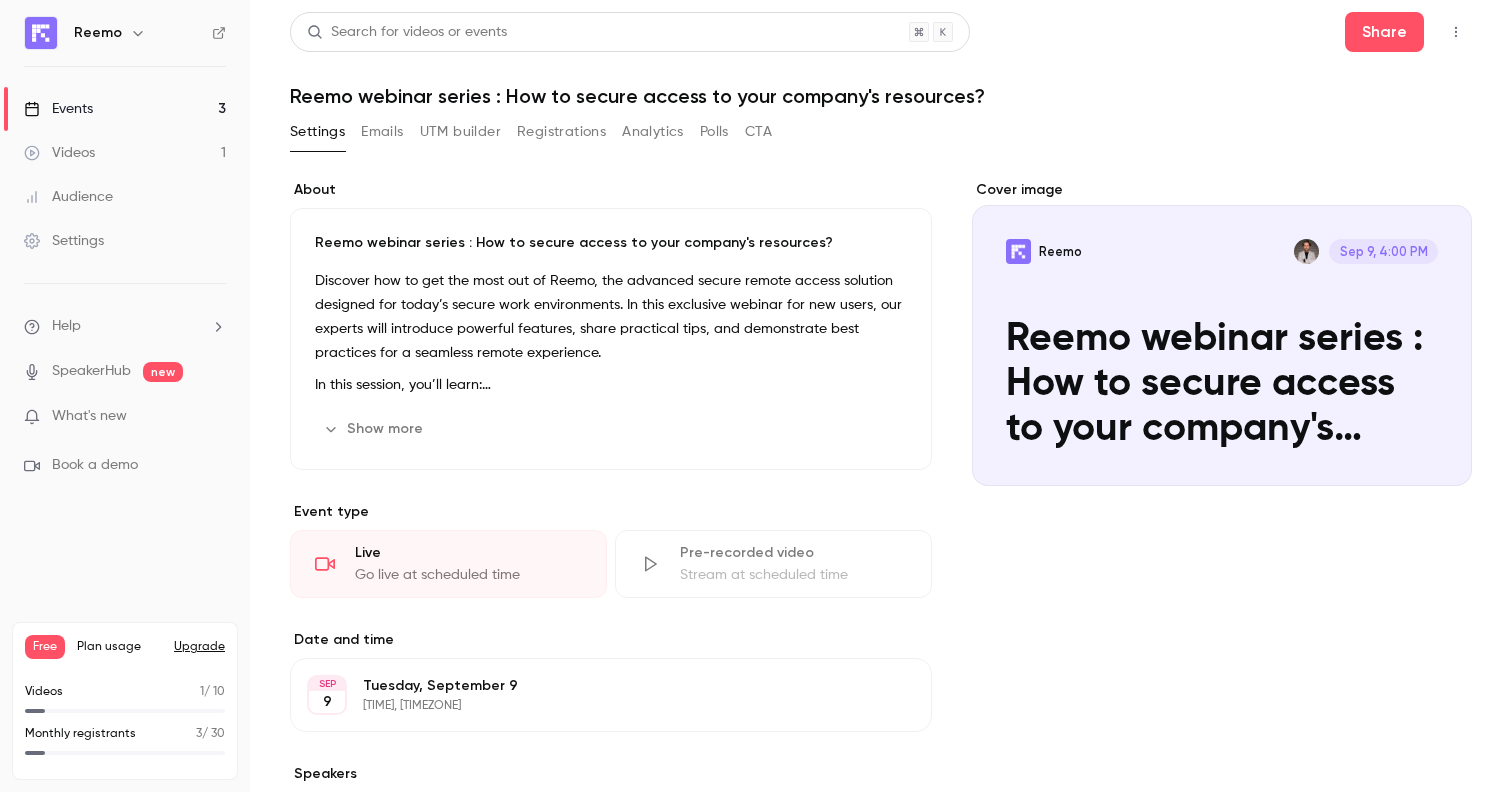 click on "Edit" at bounding box center [870, 429] 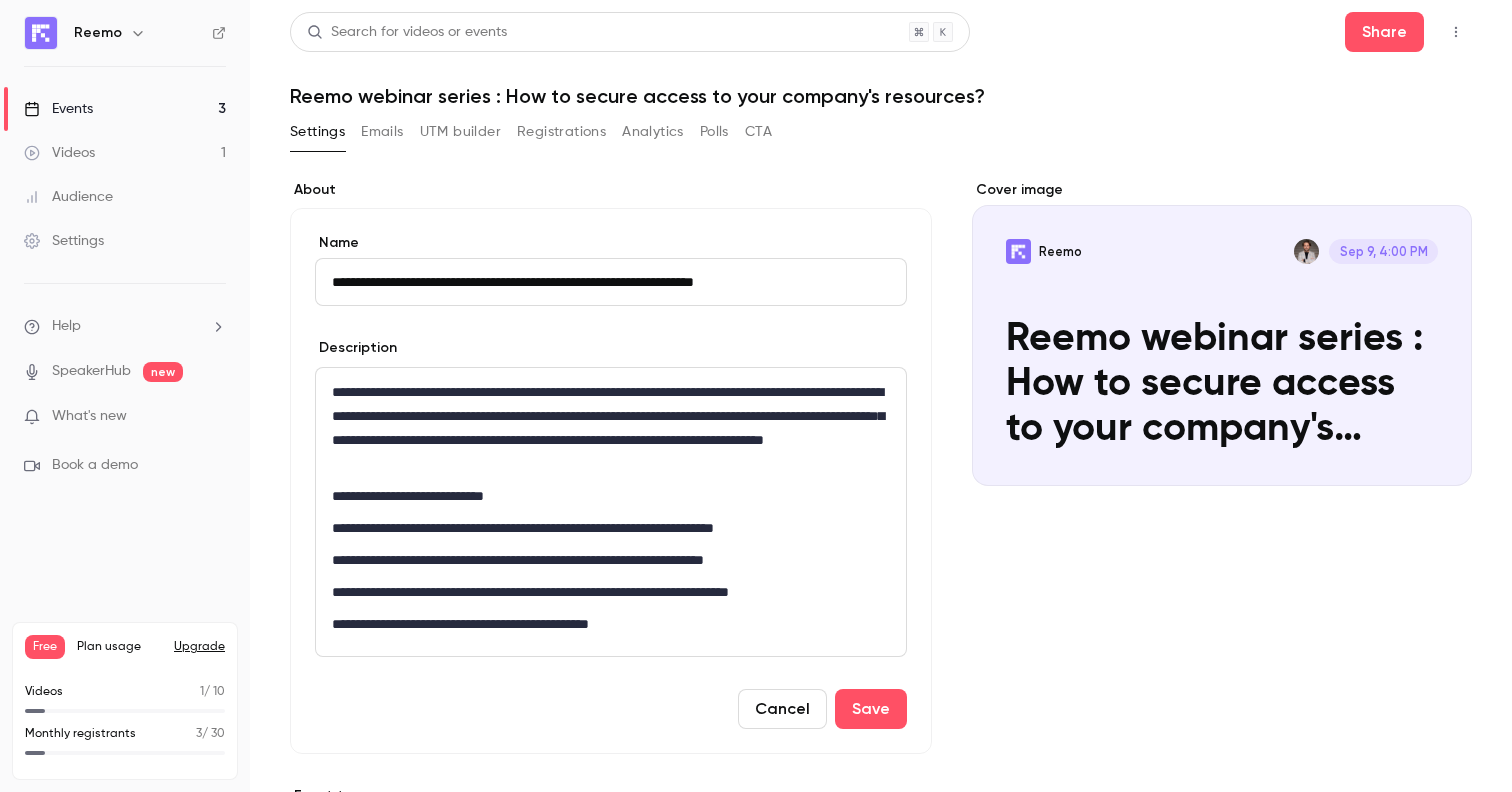 click on "**********" at bounding box center (611, 282) 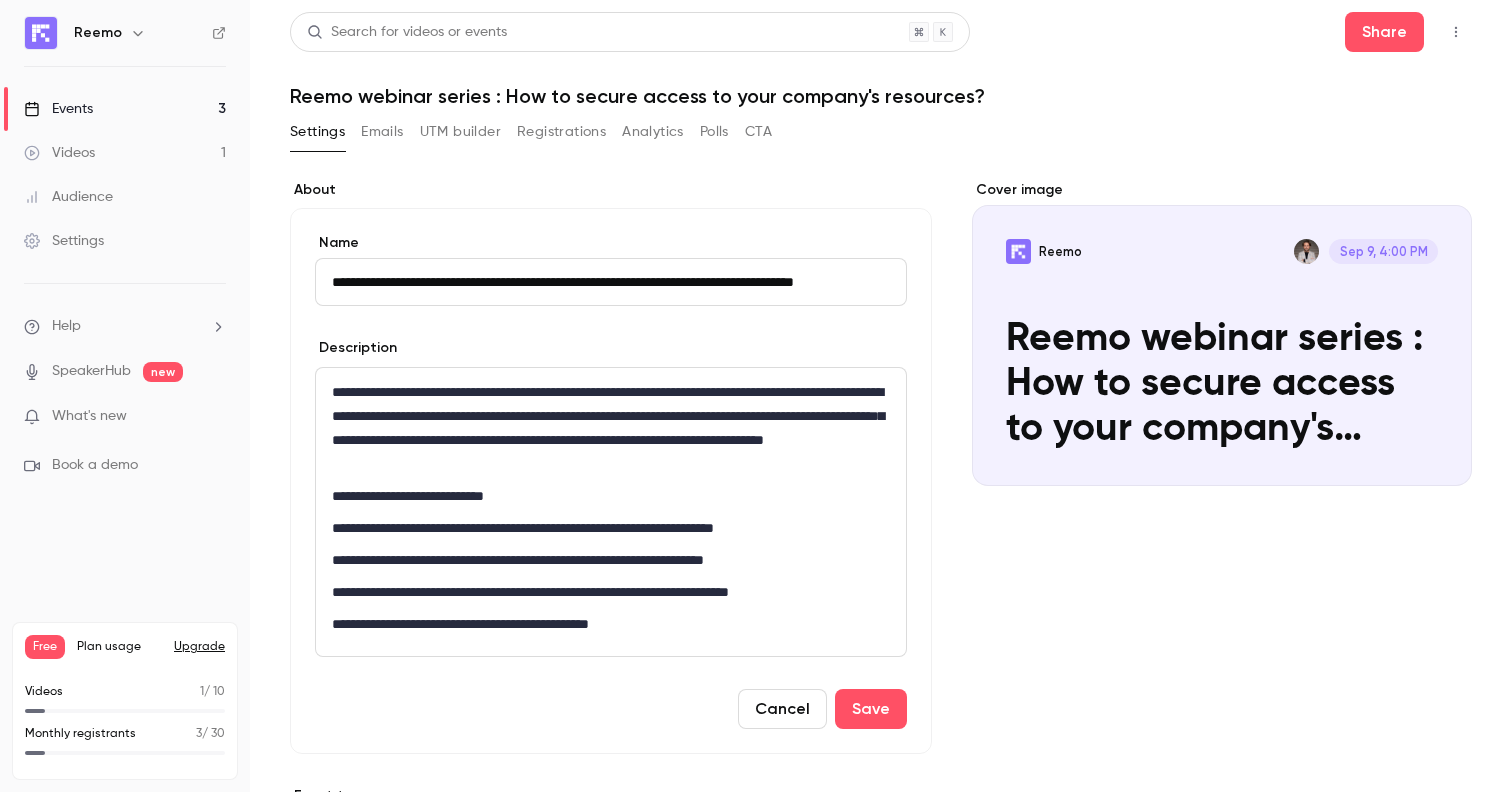 scroll, scrollTop: 0, scrollLeft: 24, axis: horizontal 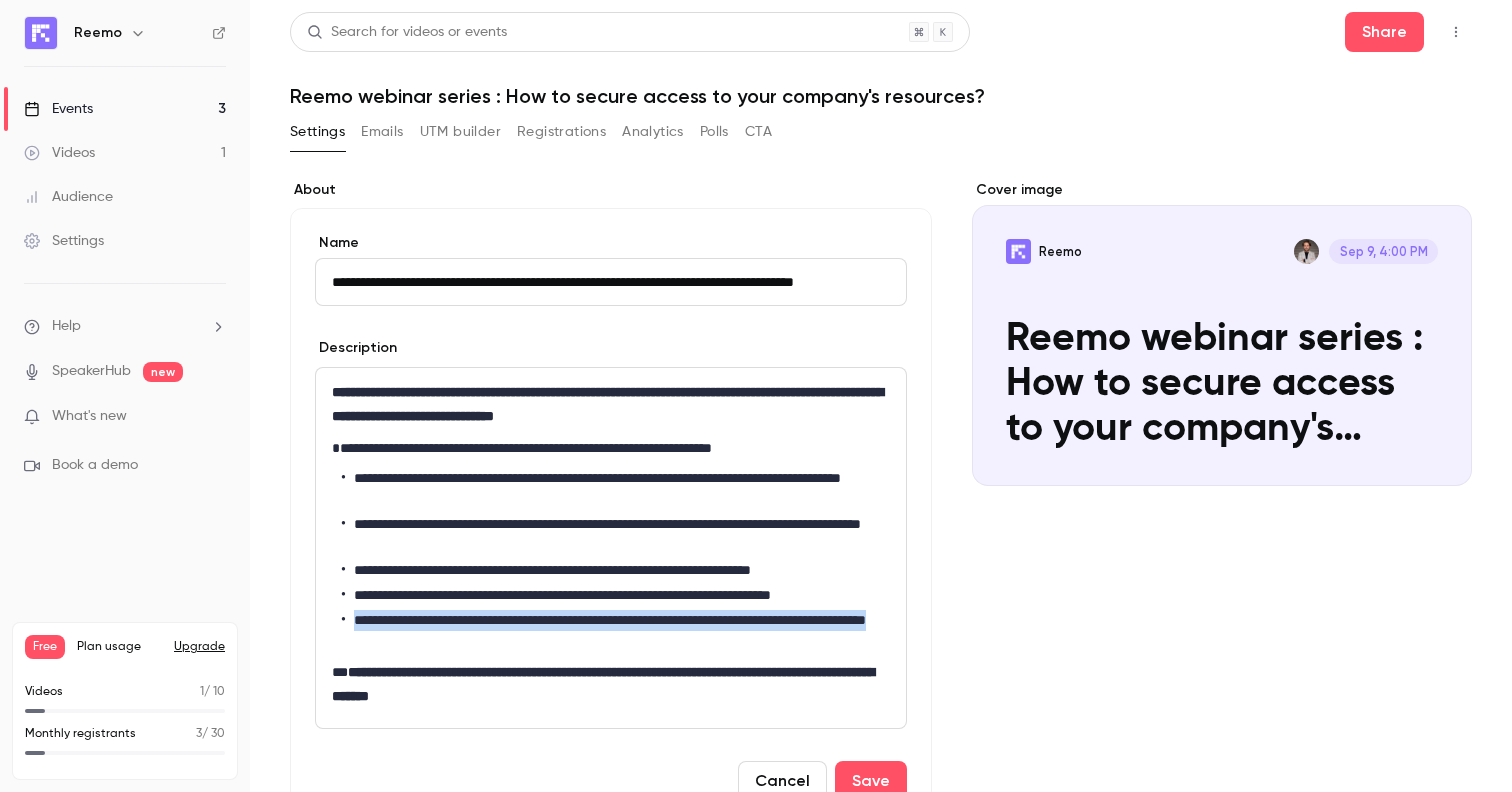 drag, startPoint x: 540, startPoint y: 640, endPoint x: 332, endPoint y: 621, distance: 208.86598 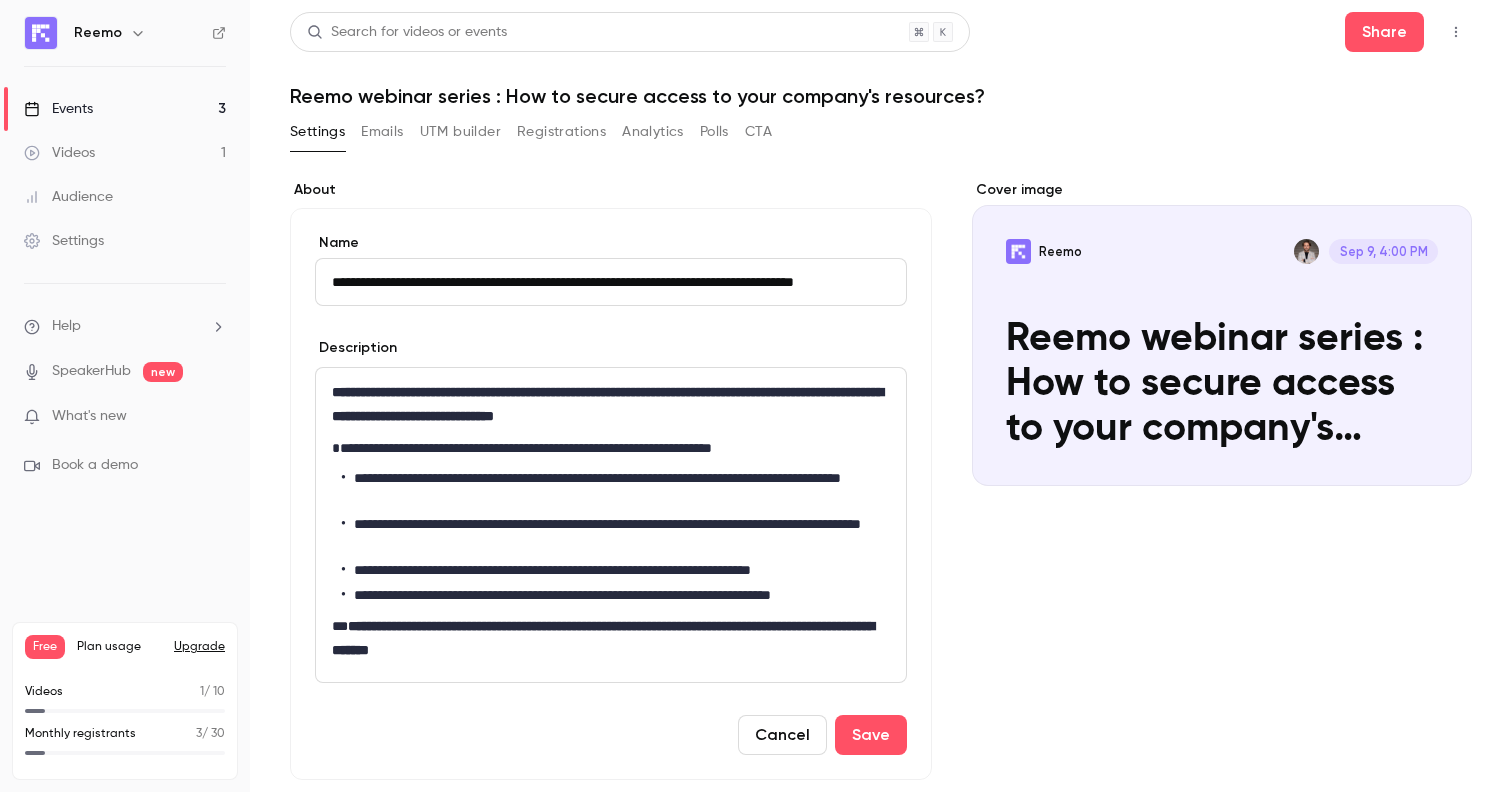 type 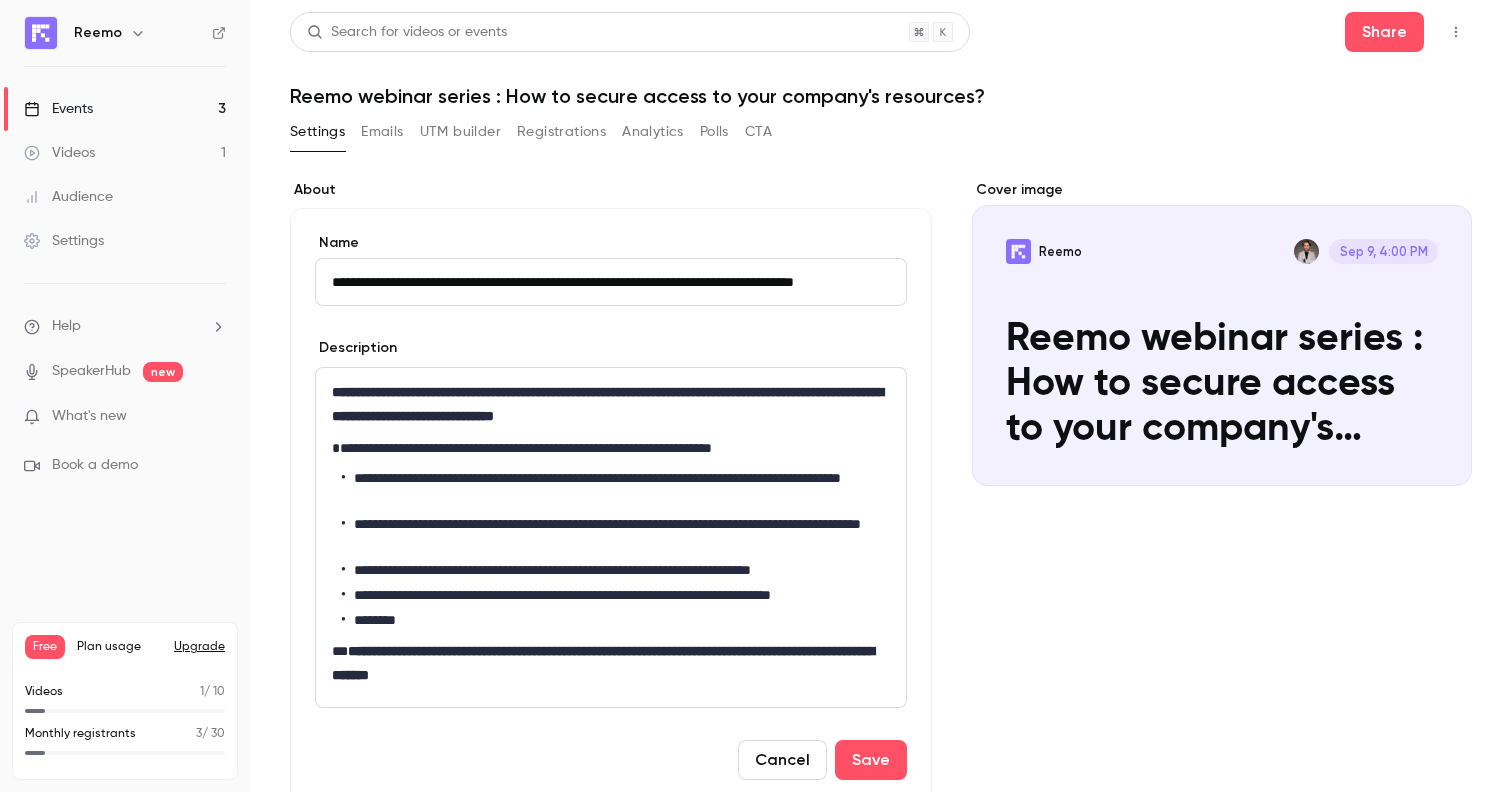 click on "**********" at bounding box center (616, 535) 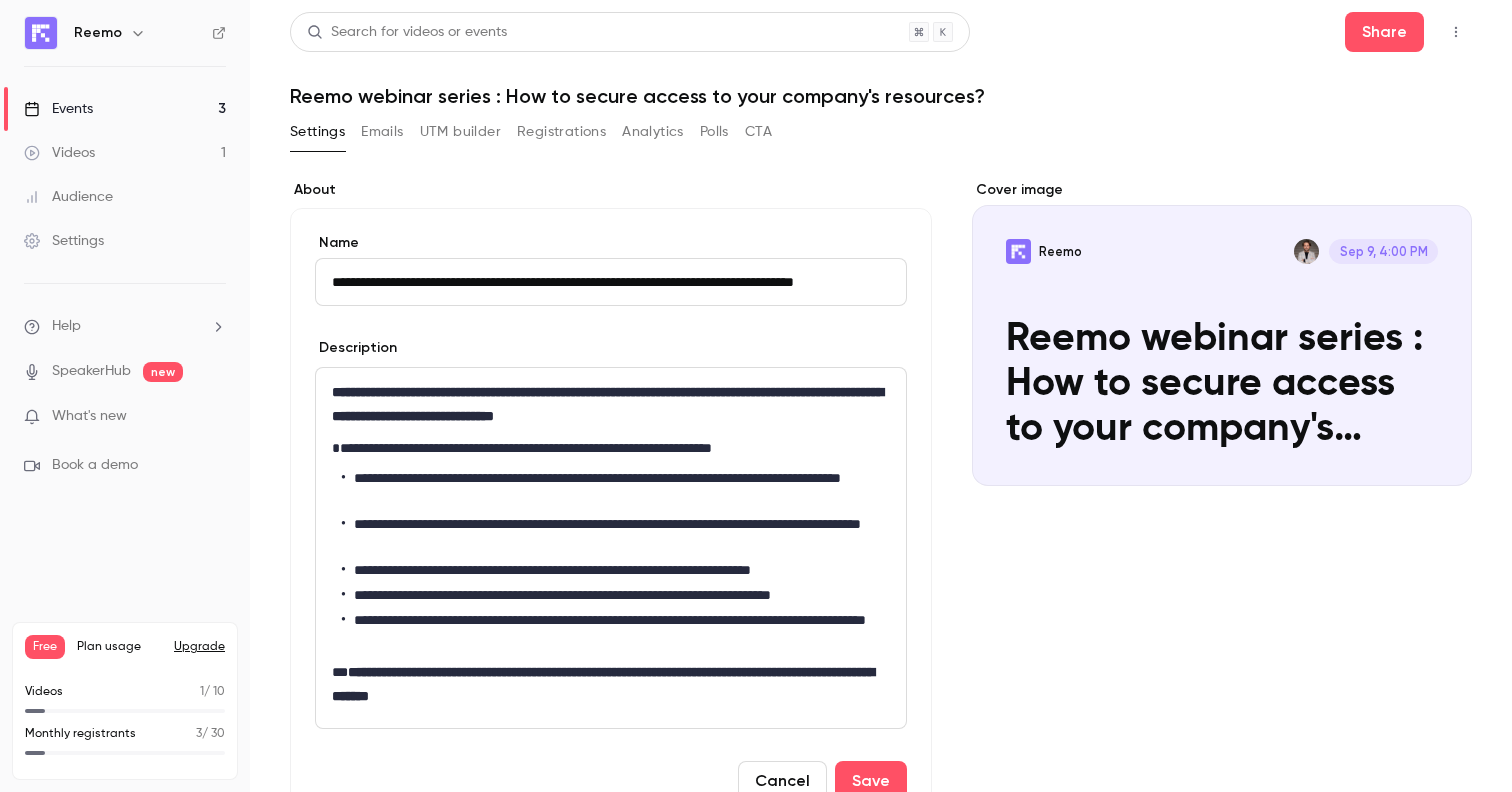 click on "**********" at bounding box center (616, 631) 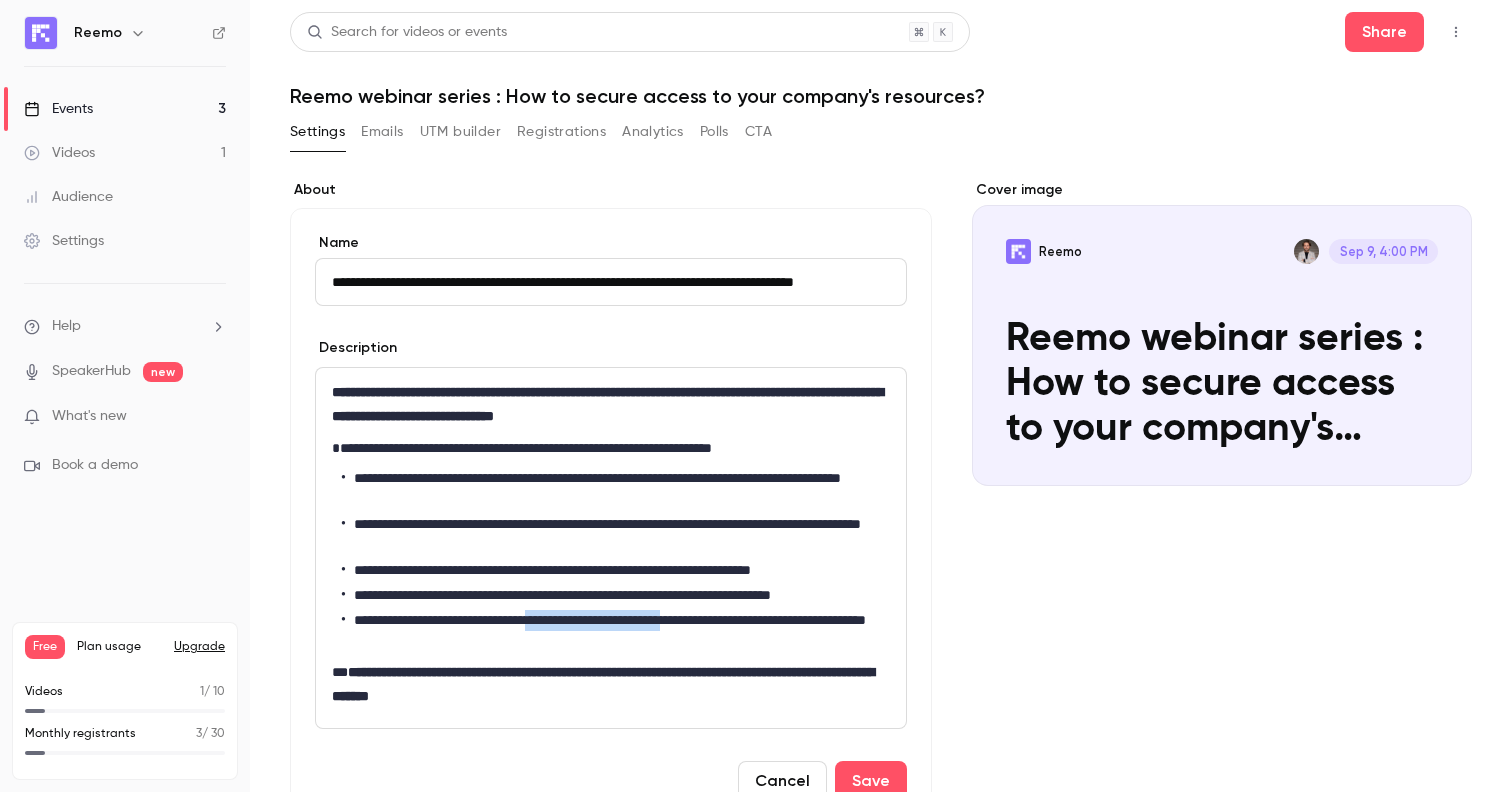 drag, startPoint x: 751, startPoint y: 621, endPoint x: 571, endPoint y: 625, distance: 180.04443 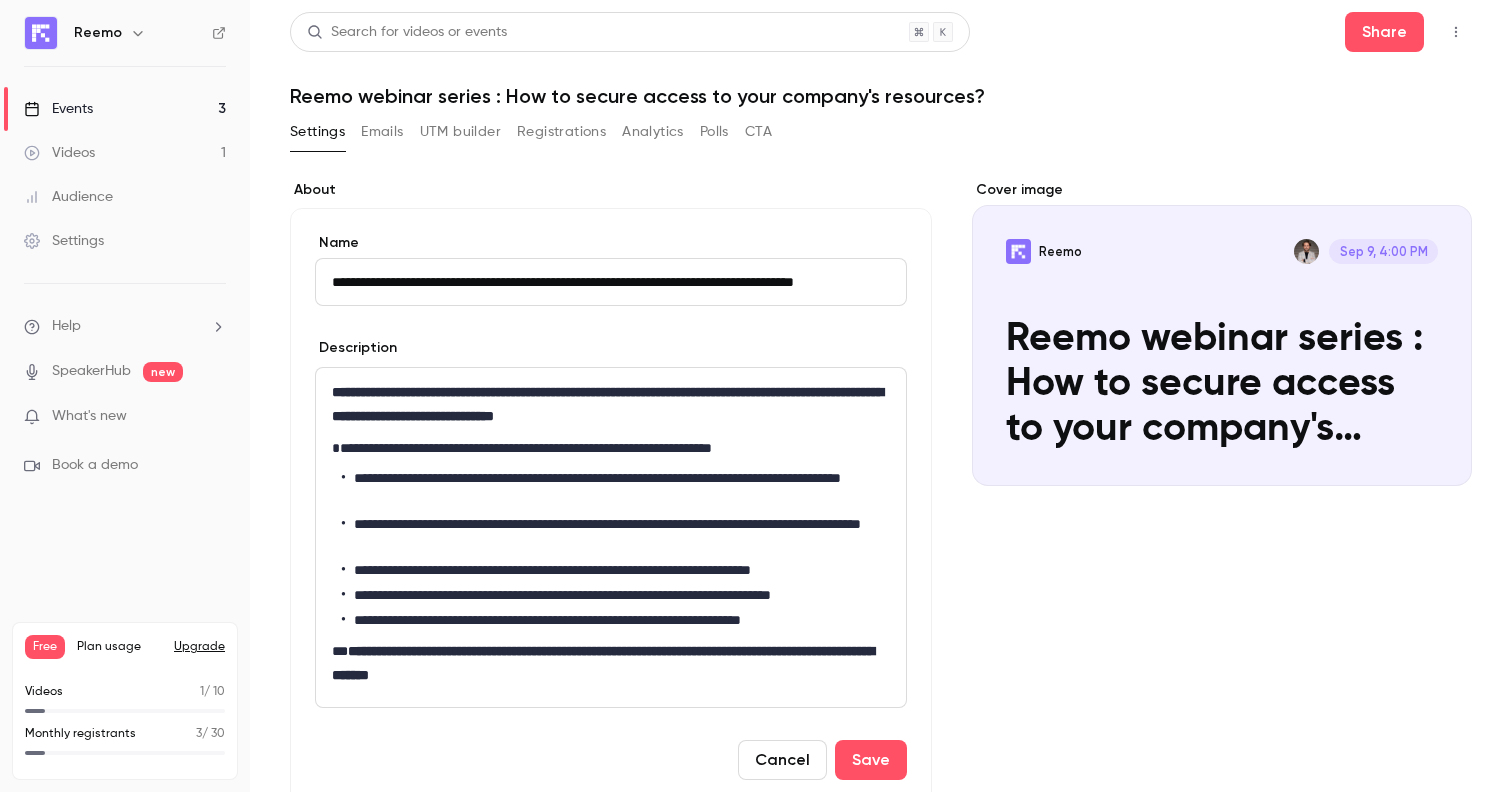 click on "**********" at bounding box center [611, 506] 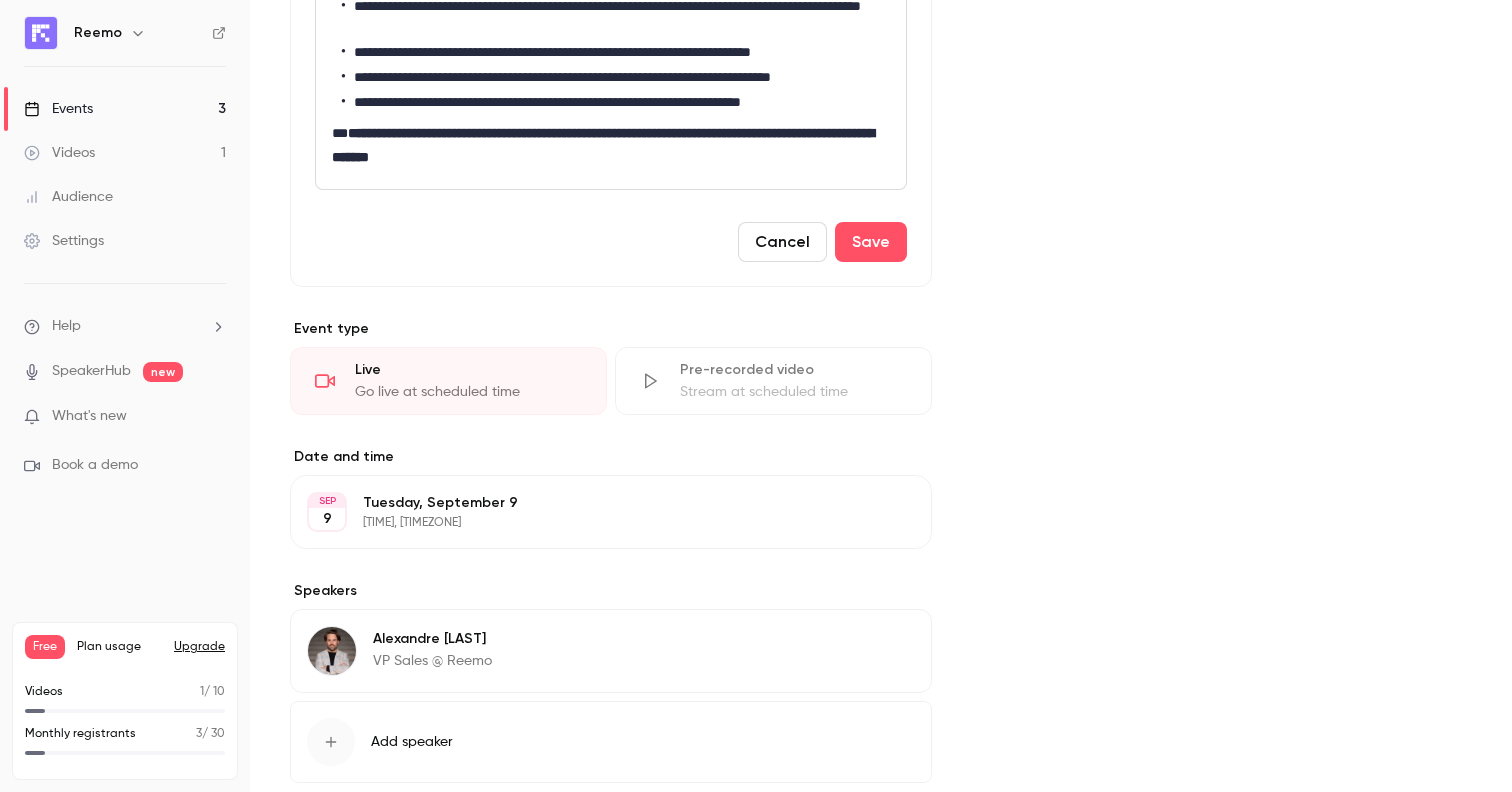 scroll, scrollTop: 633, scrollLeft: 0, axis: vertical 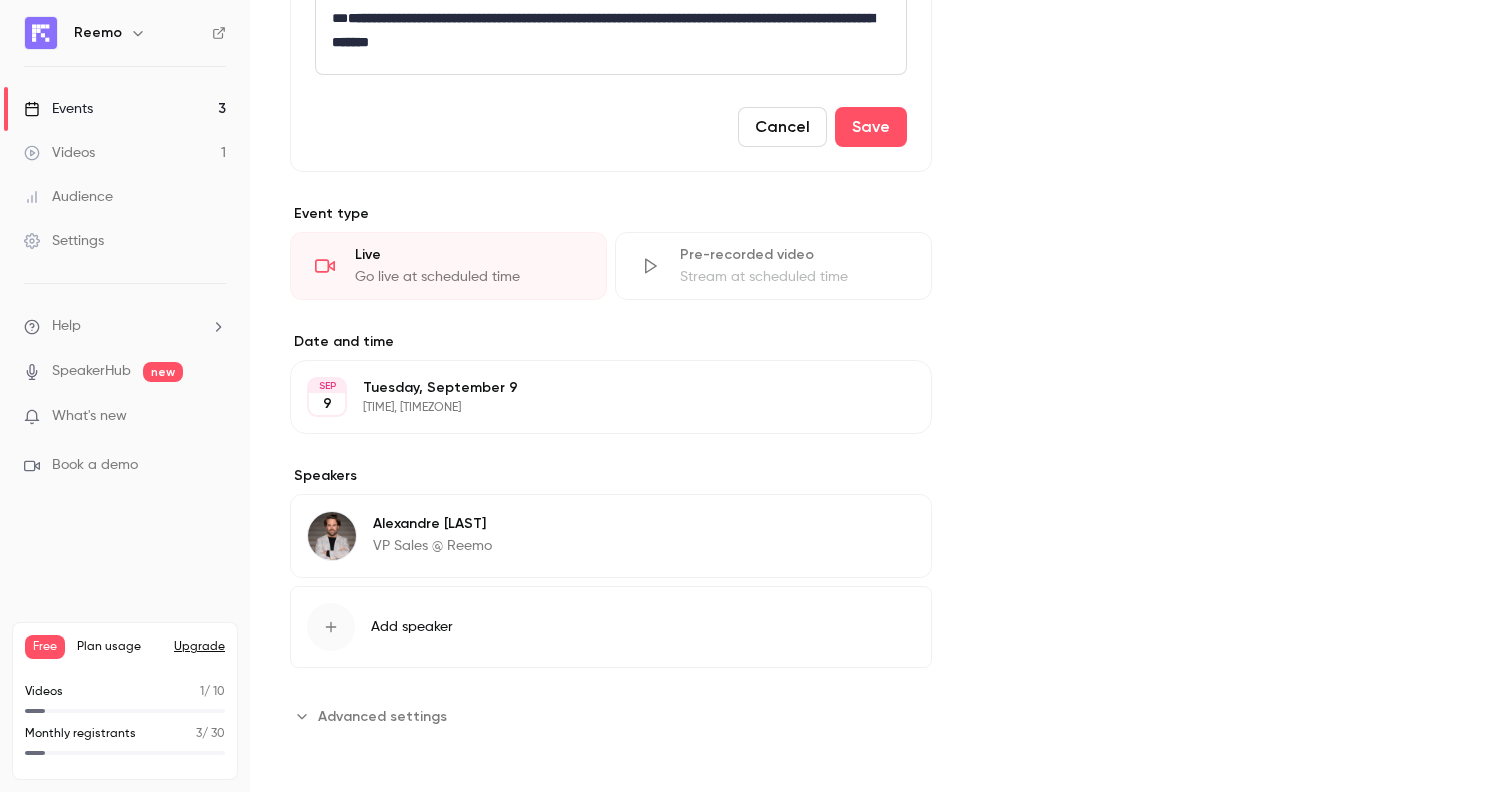 click on "Add speaker" at bounding box center [412, 627] 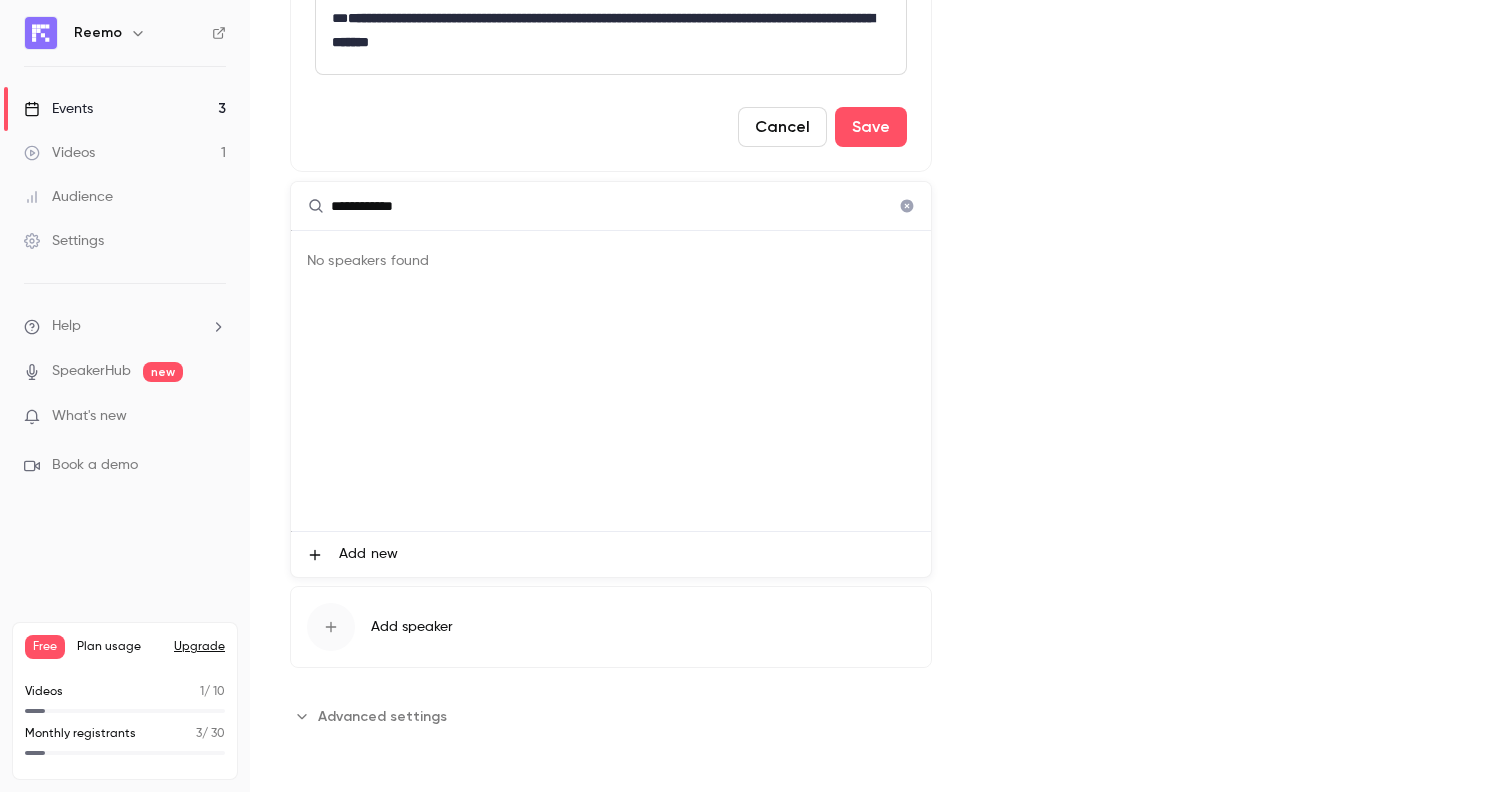 type on "**********" 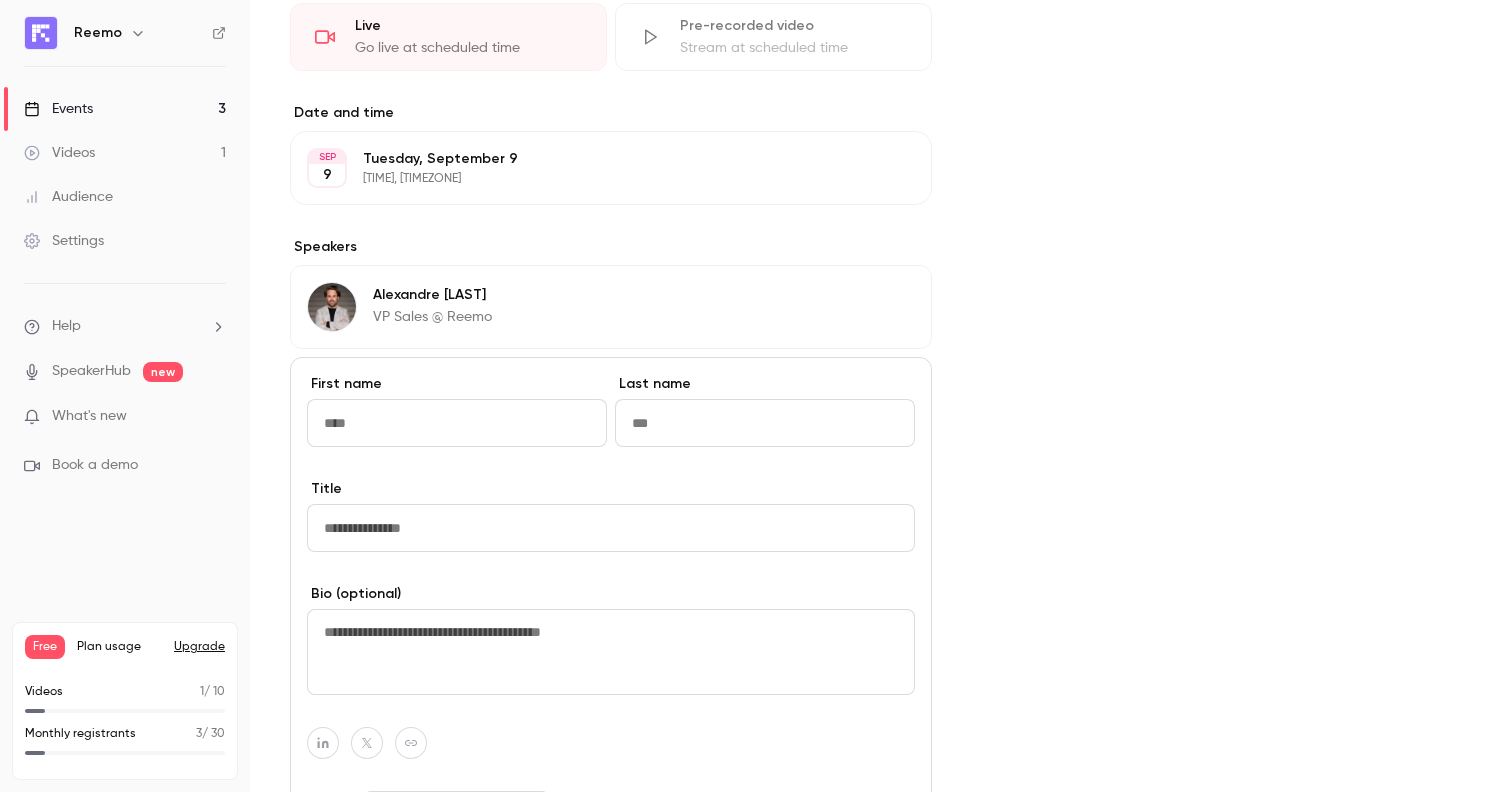 scroll, scrollTop: 880, scrollLeft: 0, axis: vertical 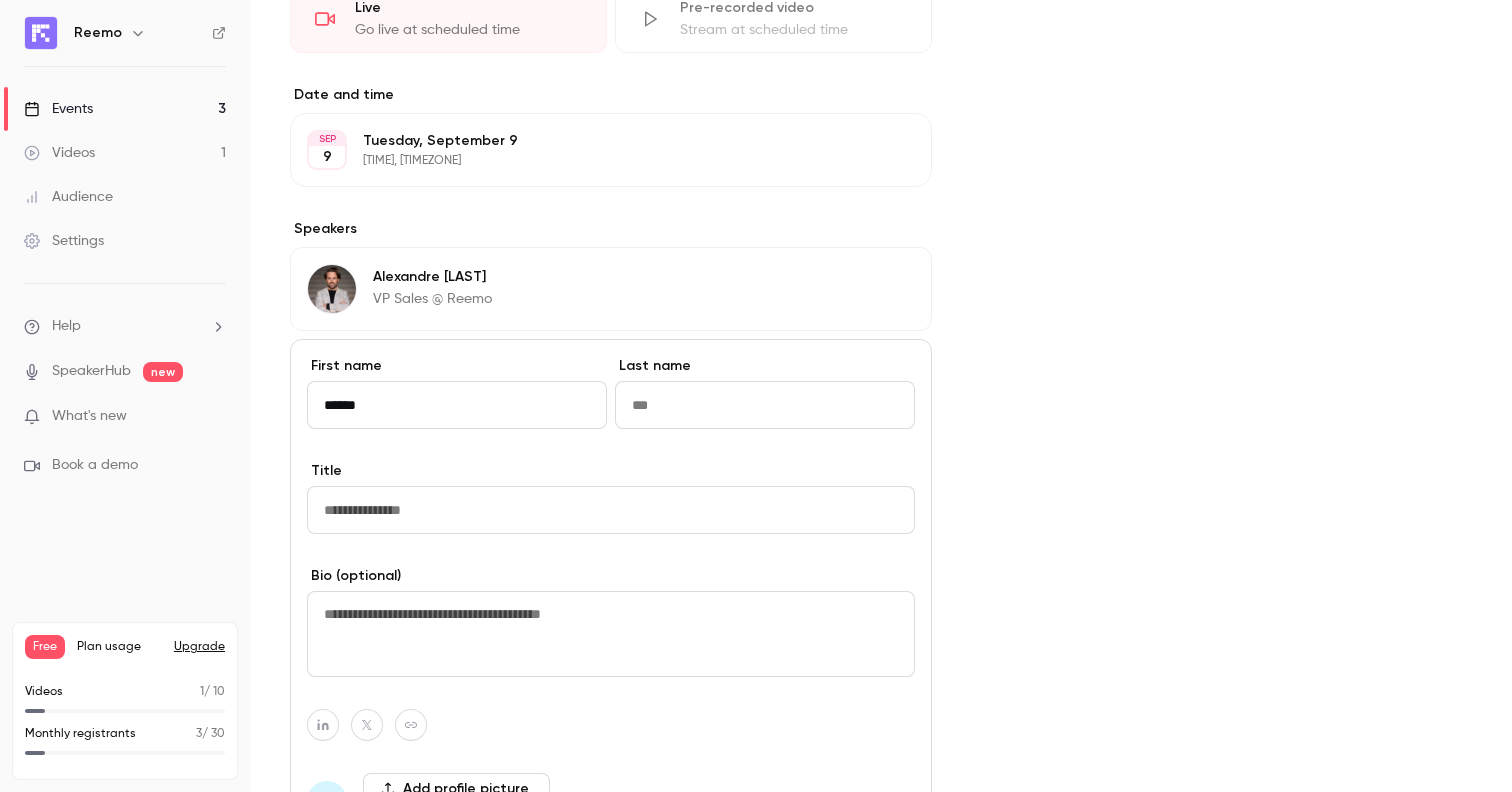 type on "******" 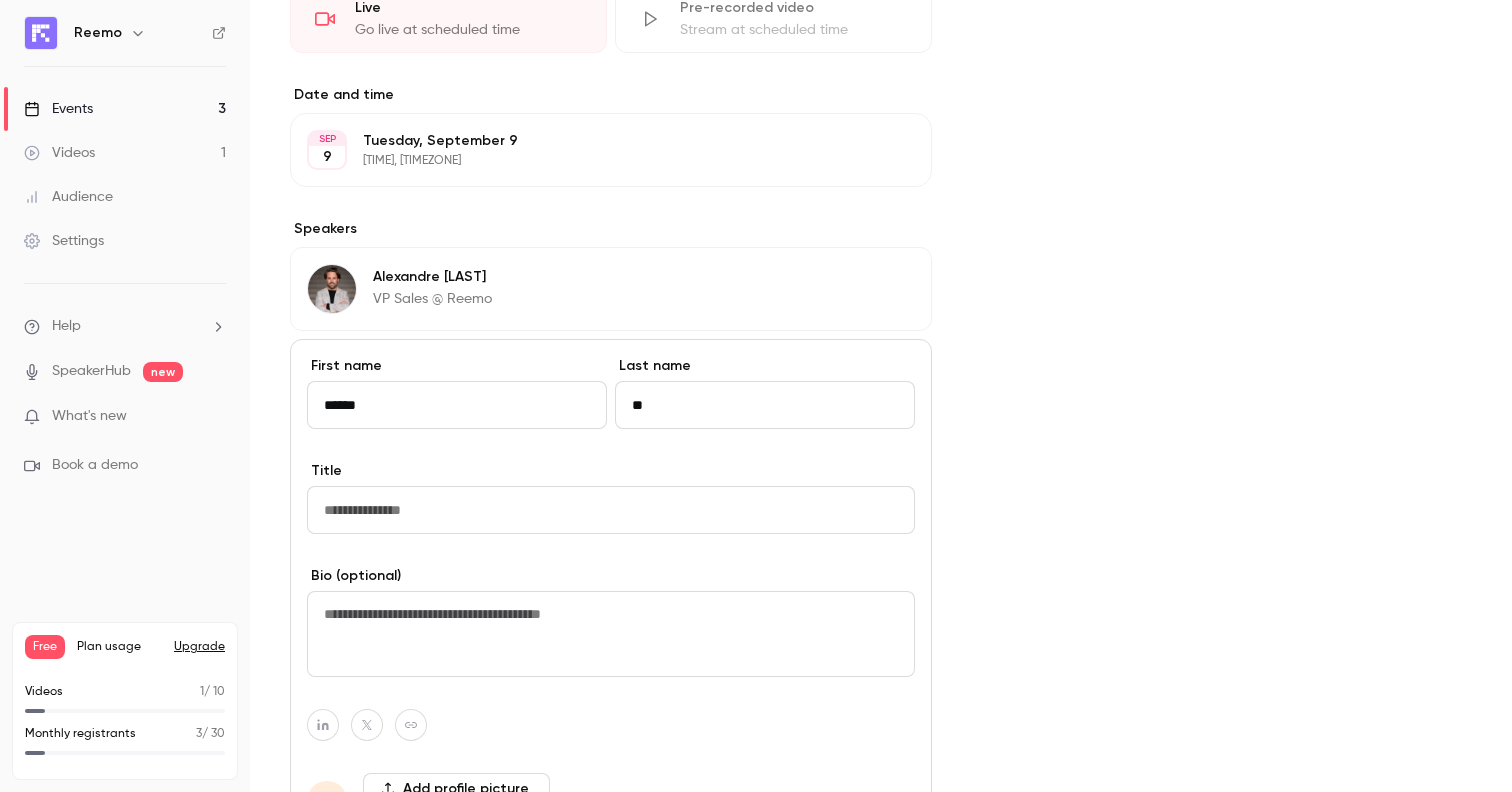 type on "*" 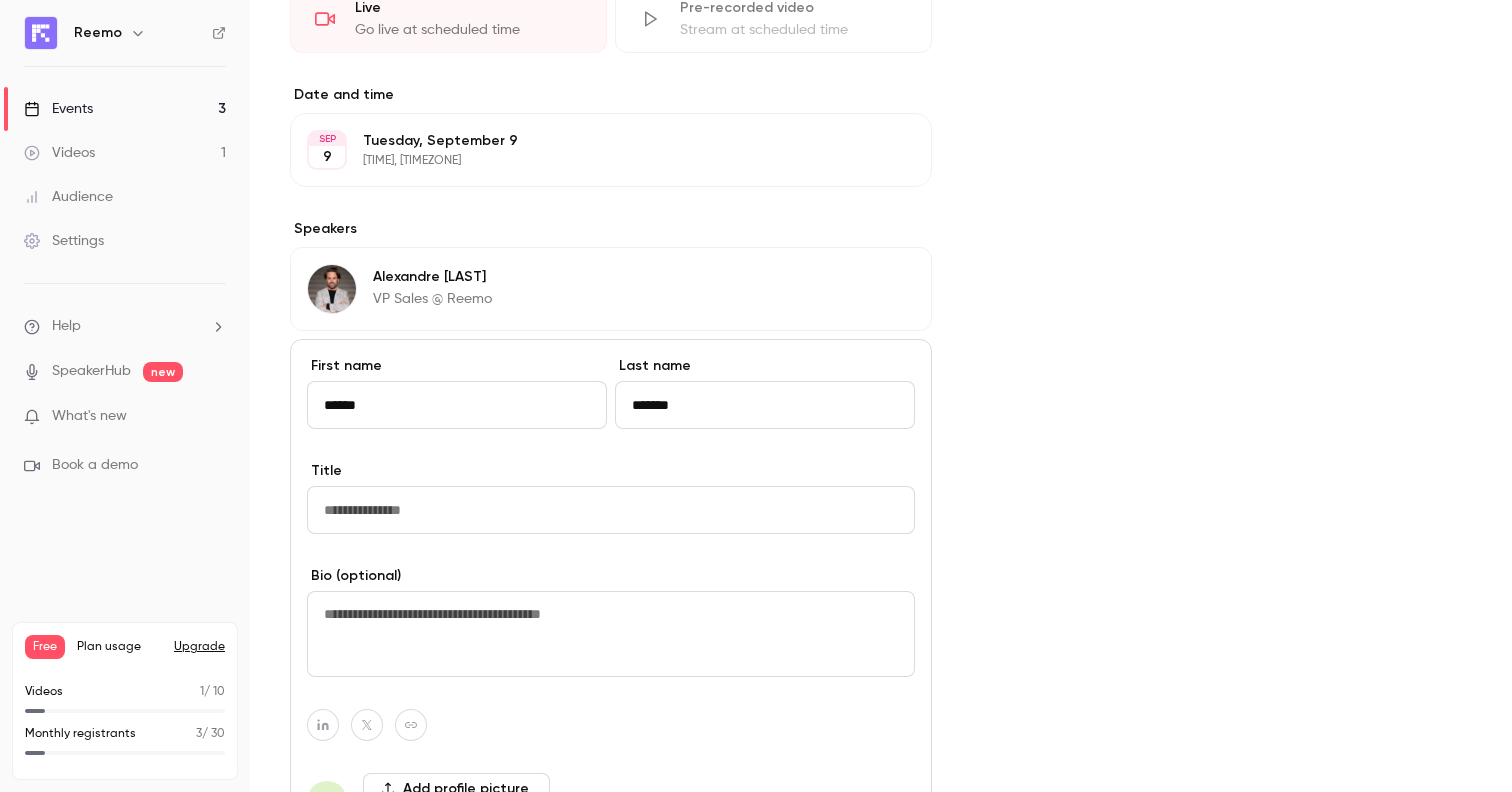 type on "*******" 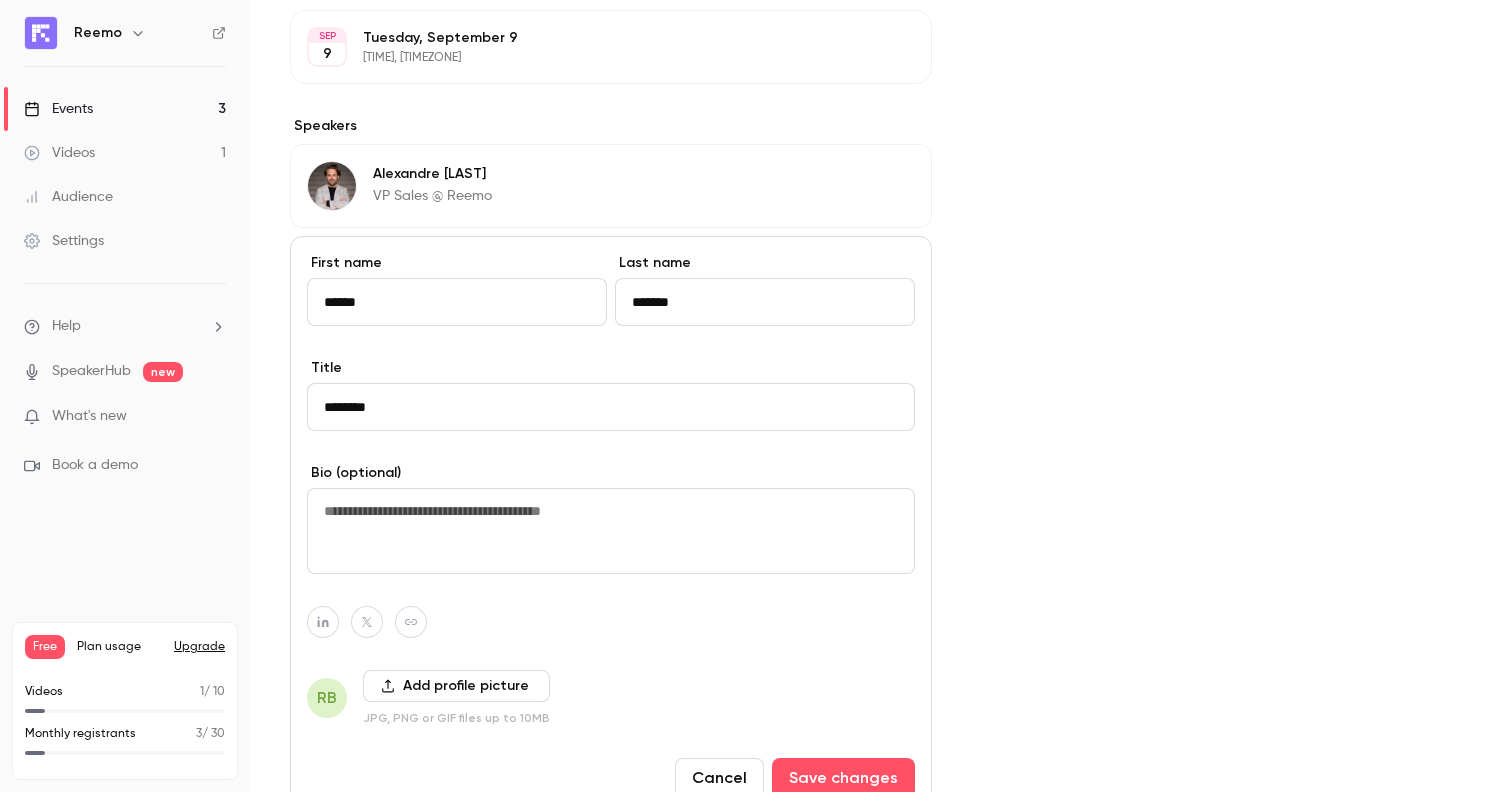 scroll, scrollTop: 1130, scrollLeft: 0, axis: vertical 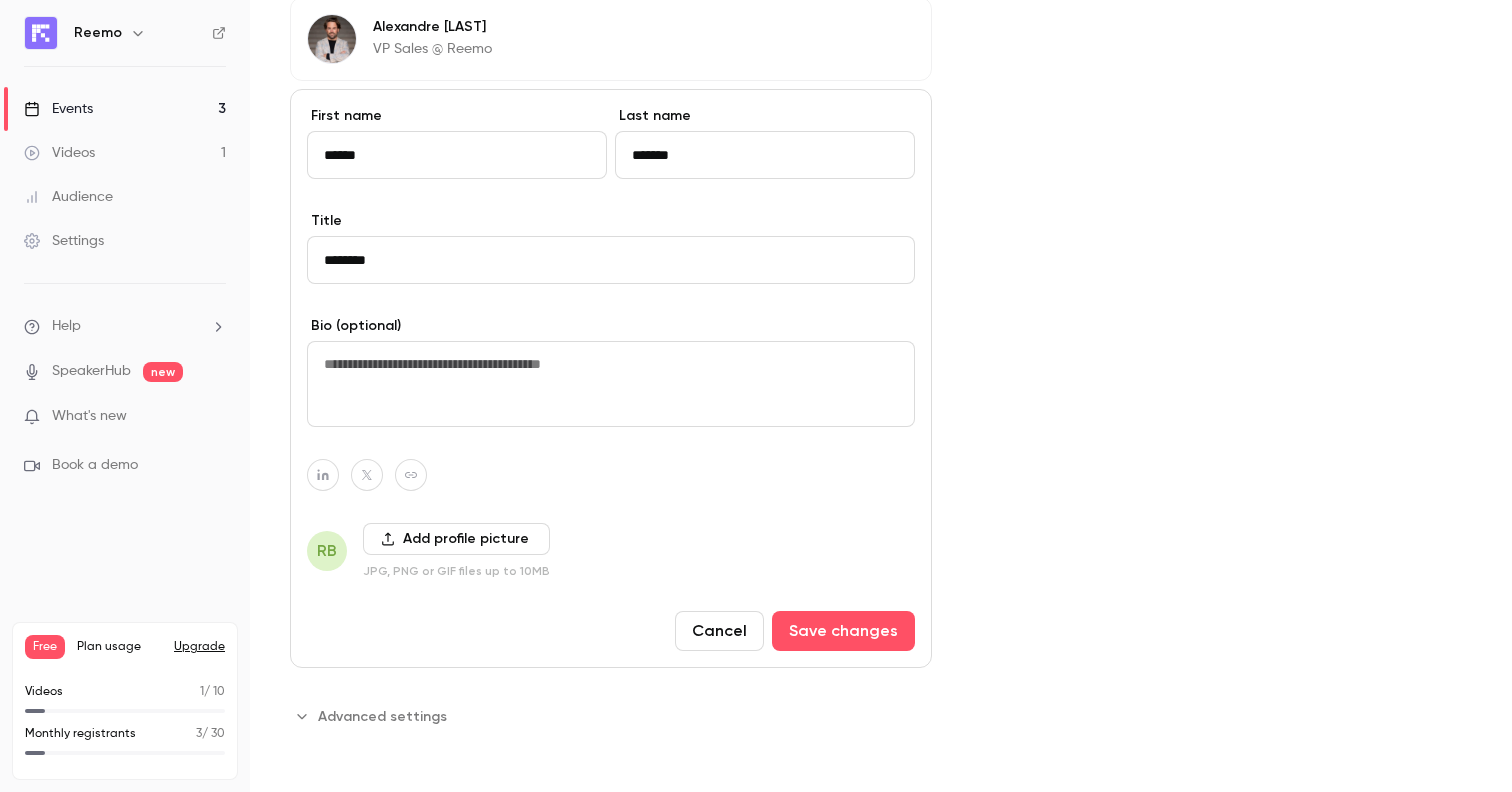 type on "*******" 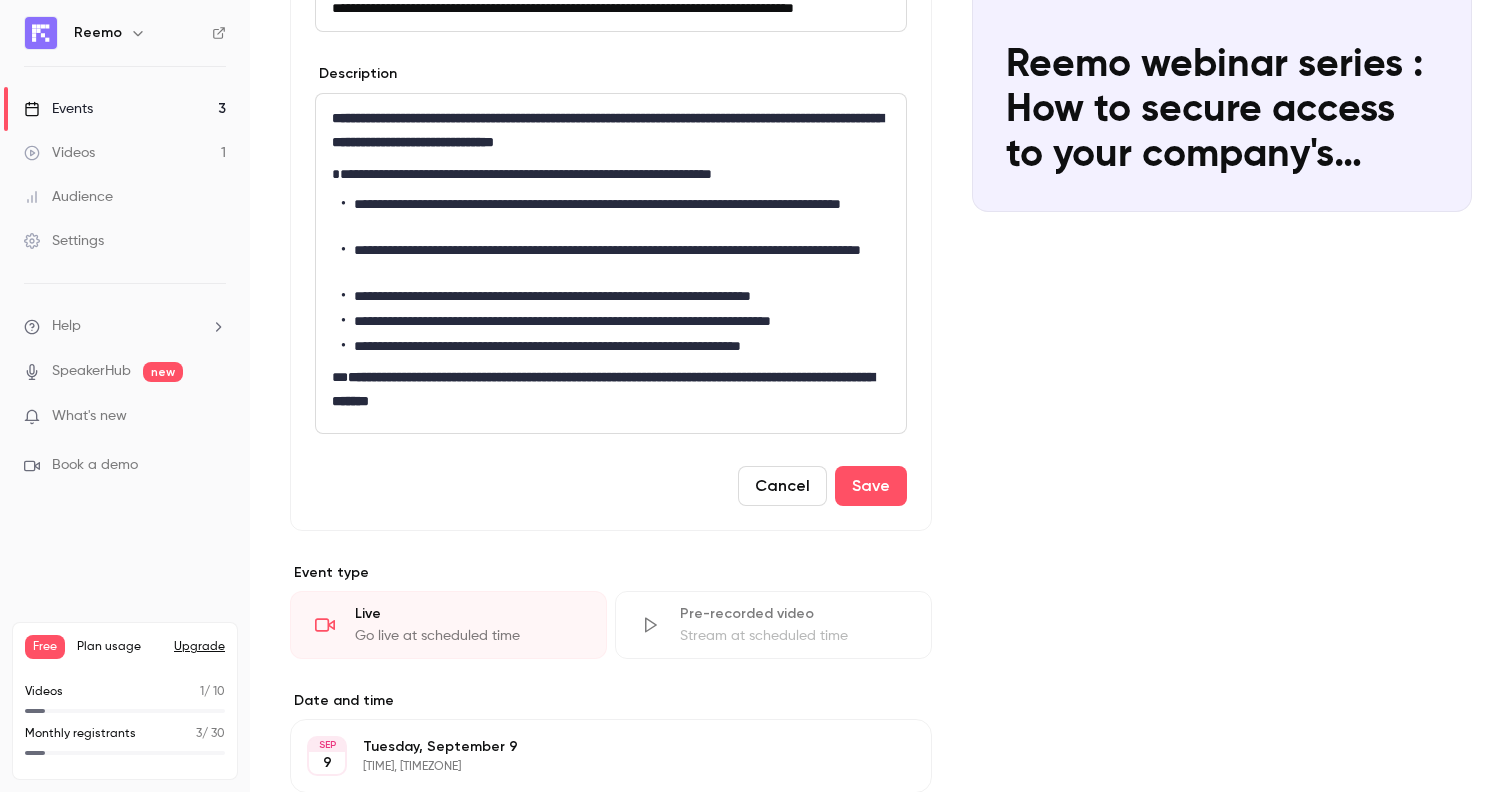 scroll, scrollTop: 293, scrollLeft: 0, axis: vertical 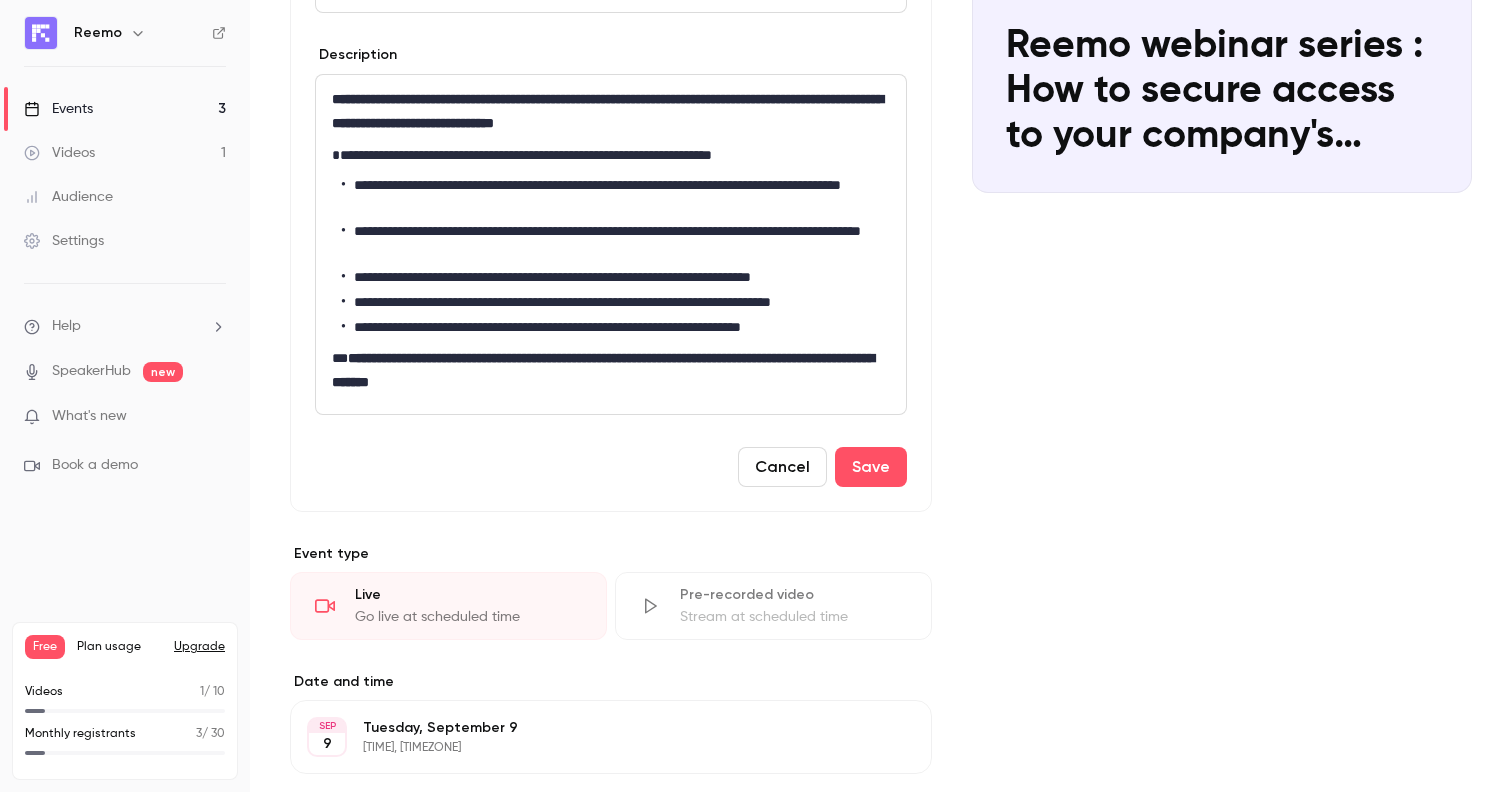 click on "**********" at bounding box center [611, 370] 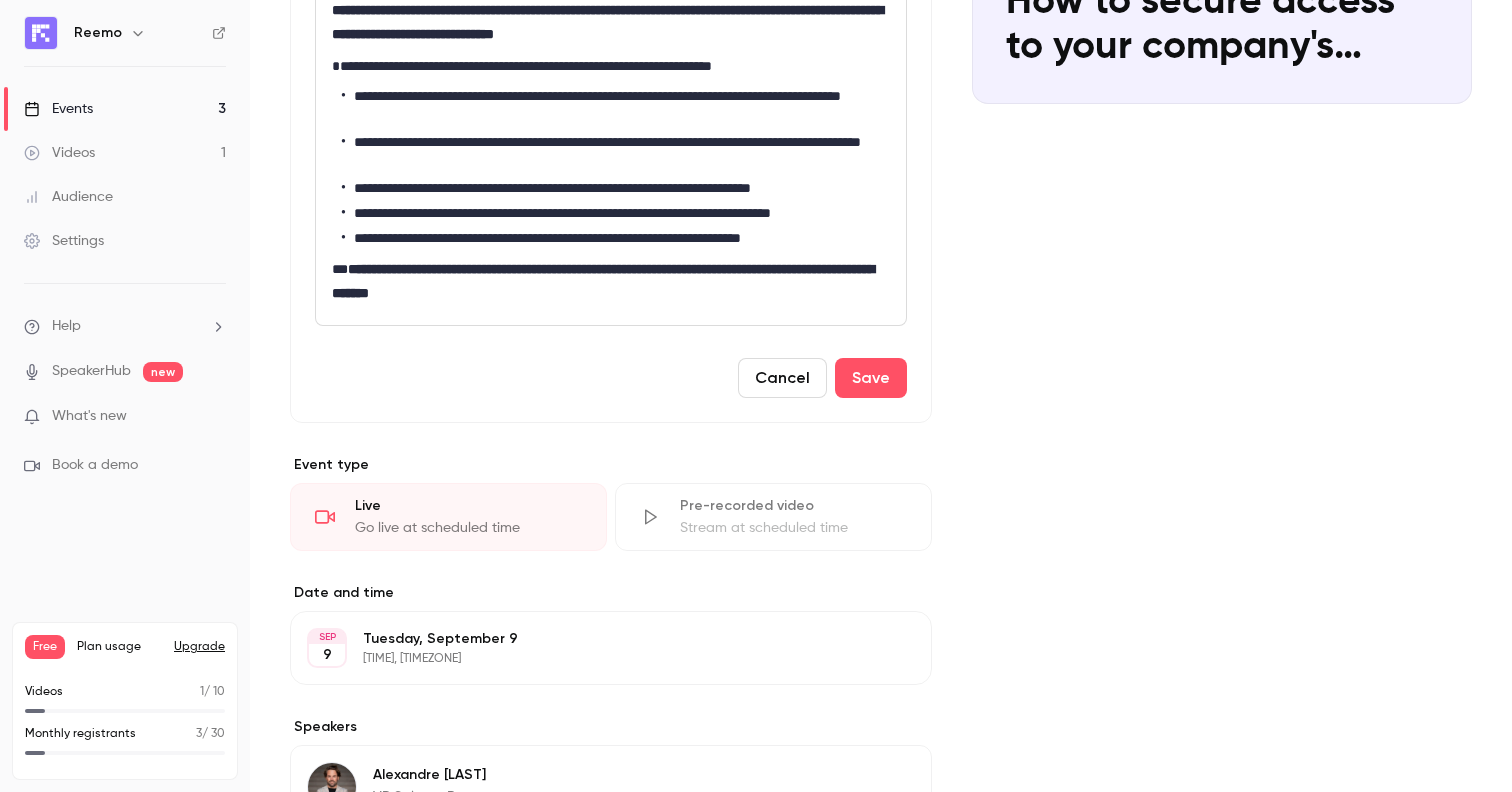 scroll, scrollTop: 633, scrollLeft: 0, axis: vertical 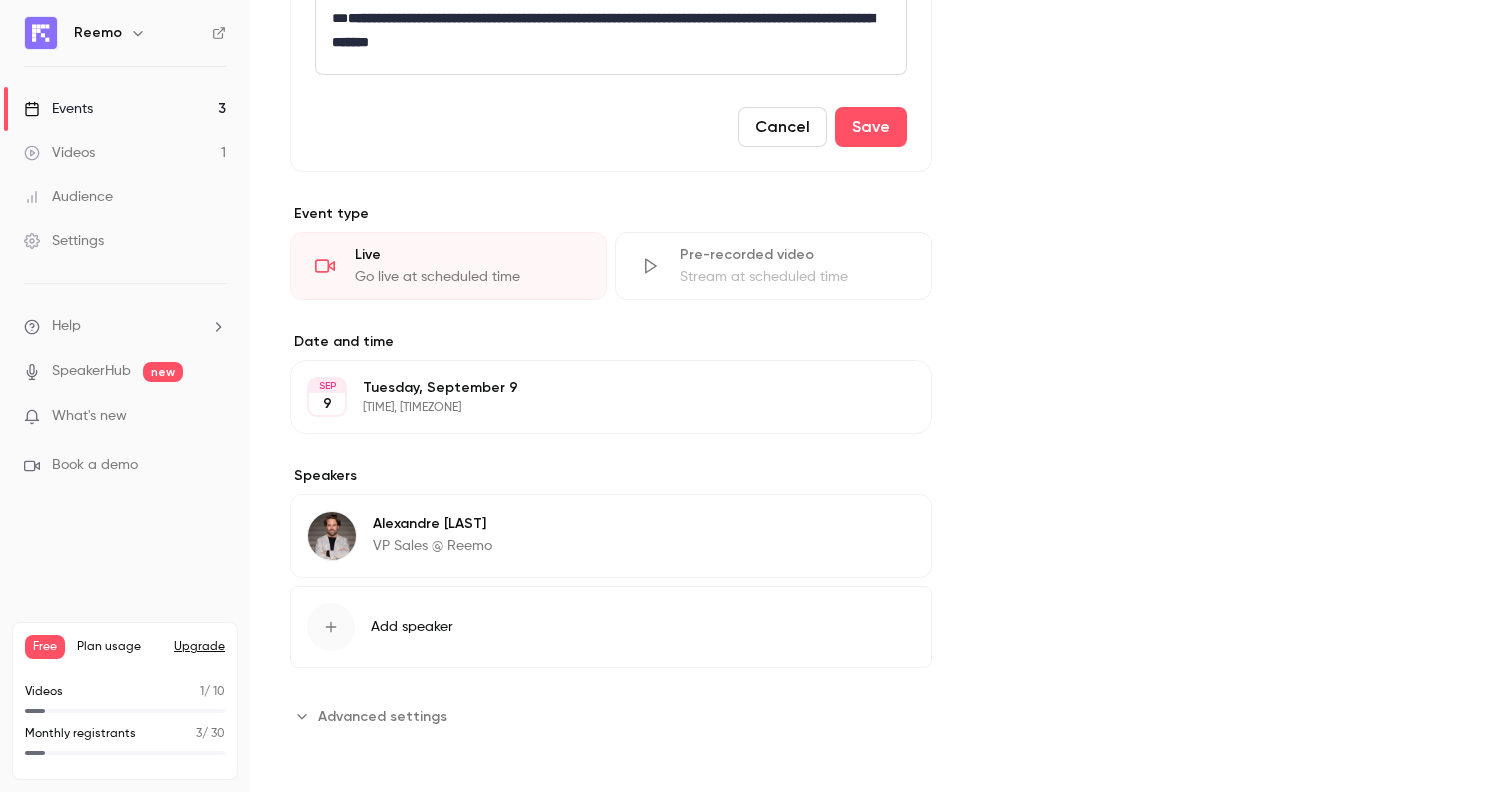 click on "Add speaker" at bounding box center (611, 627) 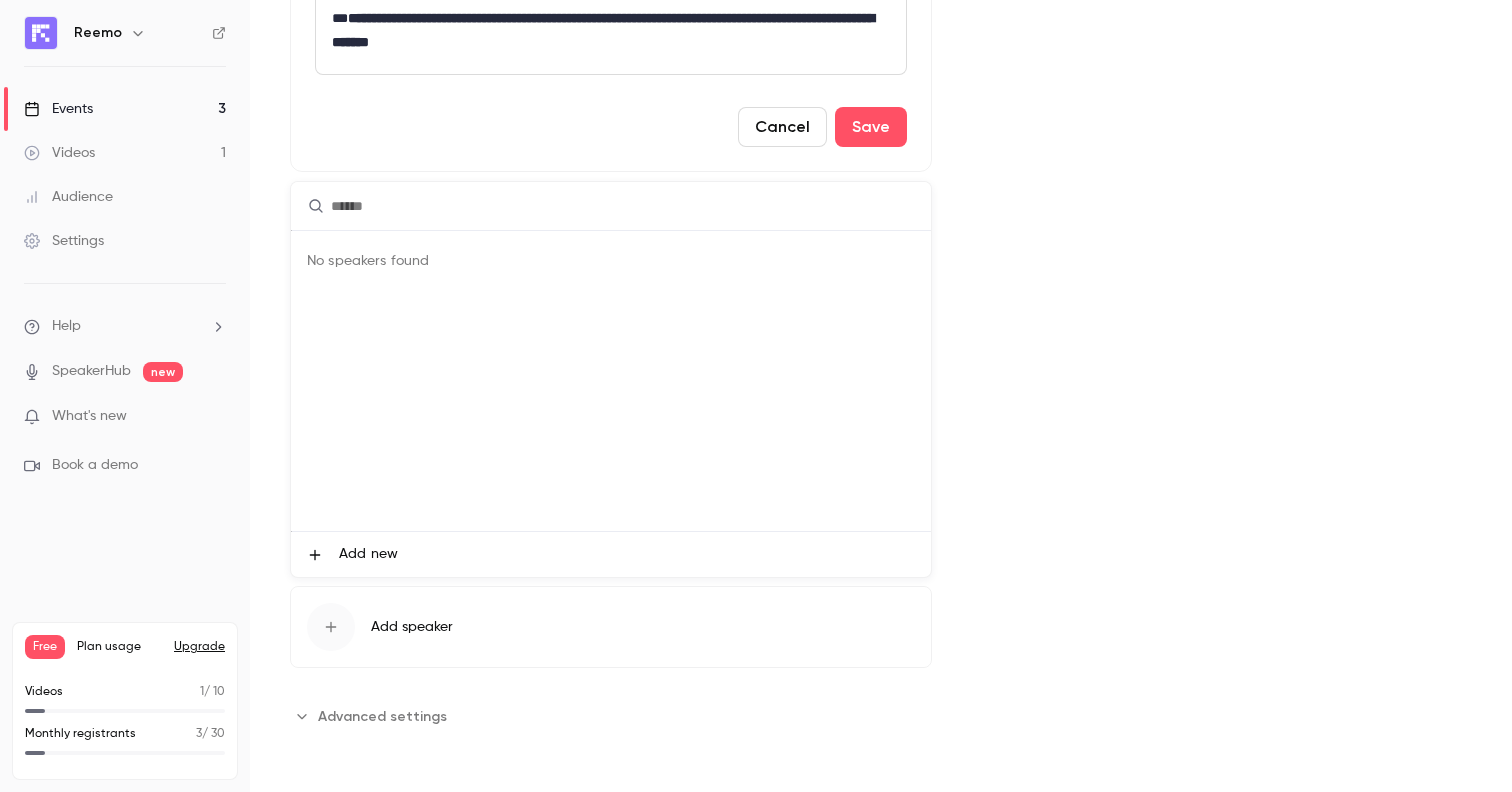 click at bounding box center (611, 206) 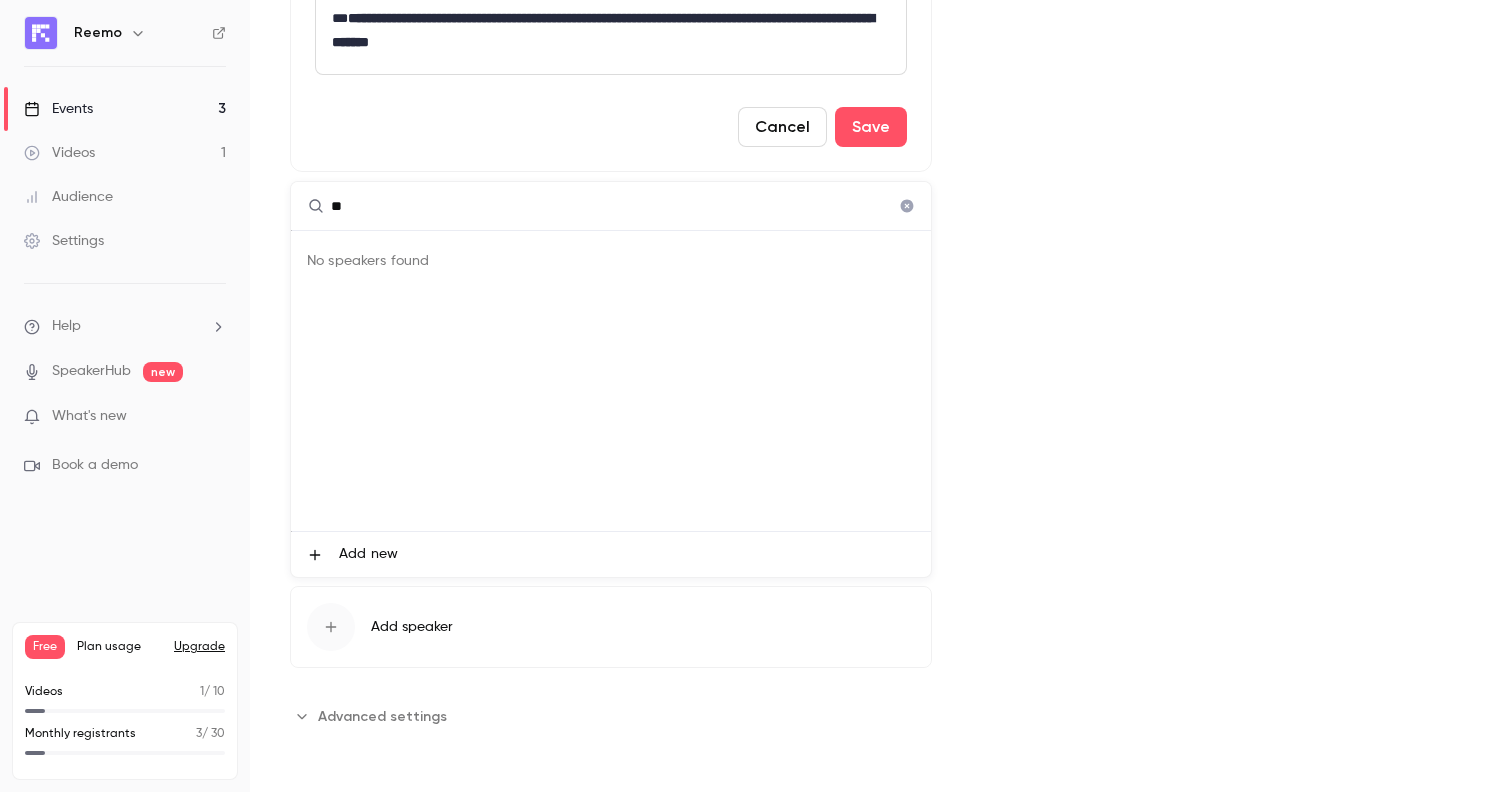 type on "**" 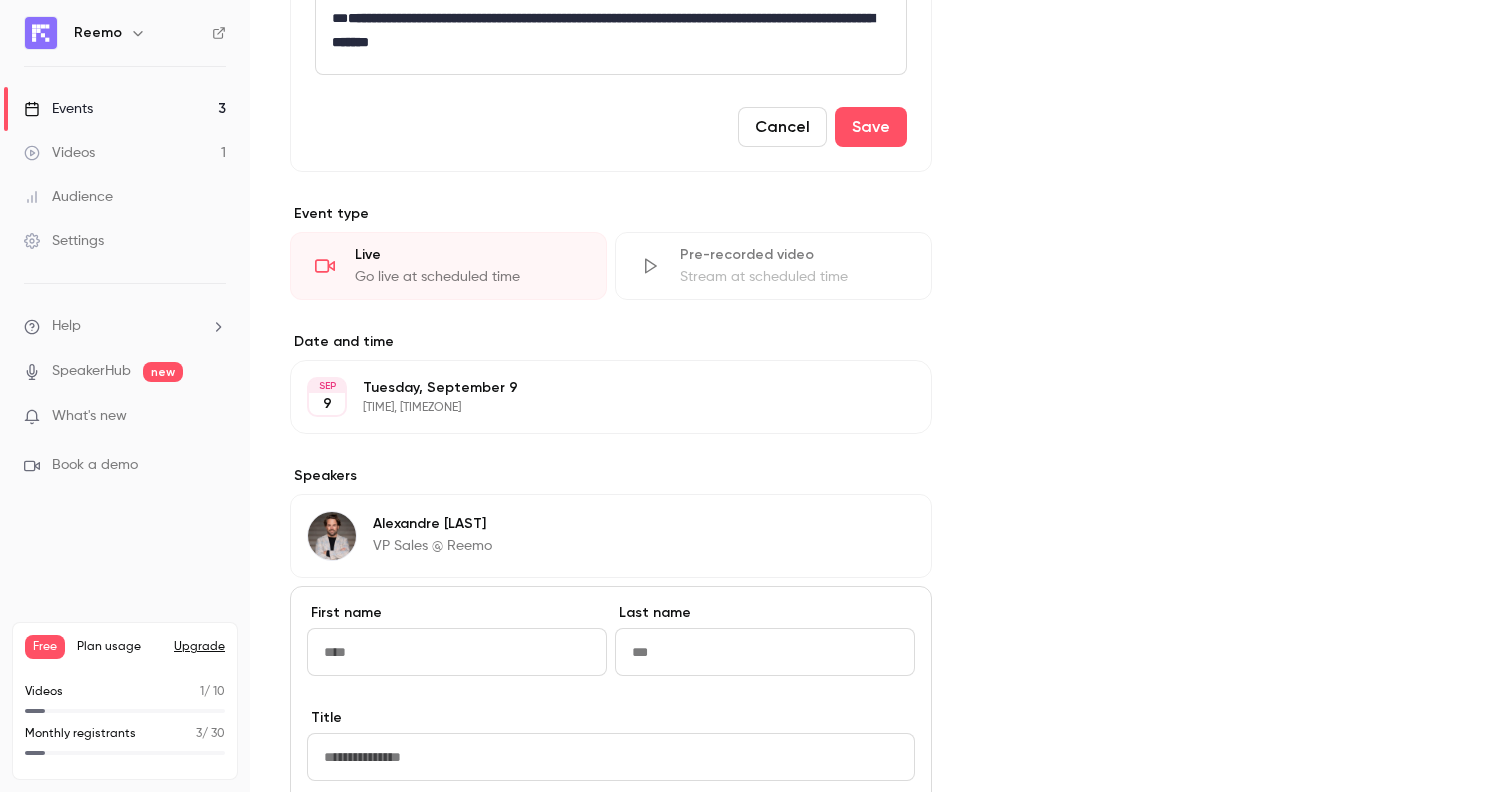 click on "First name" at bounding box center [457, 652] 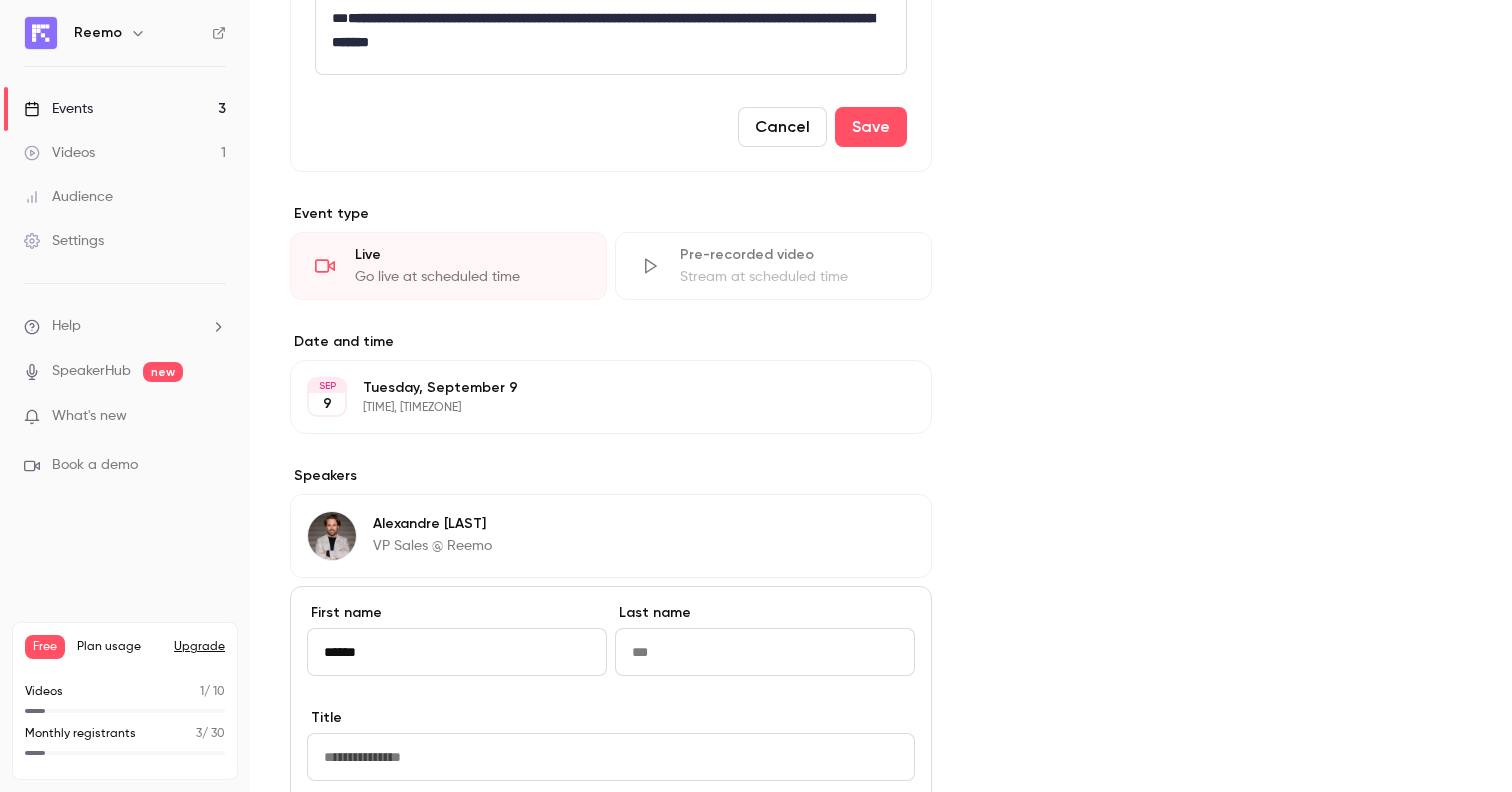 type on "******" 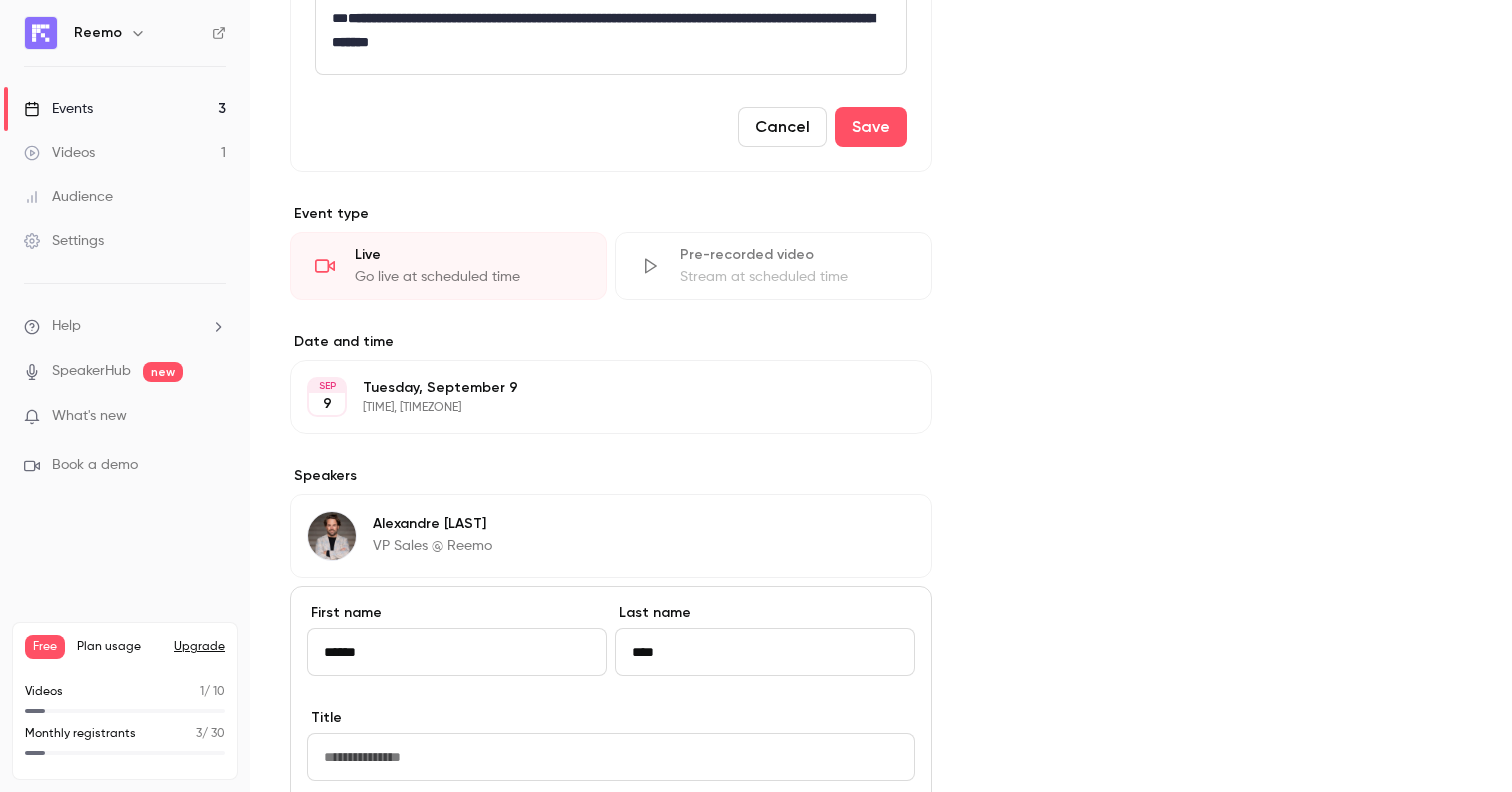 type on "*******" 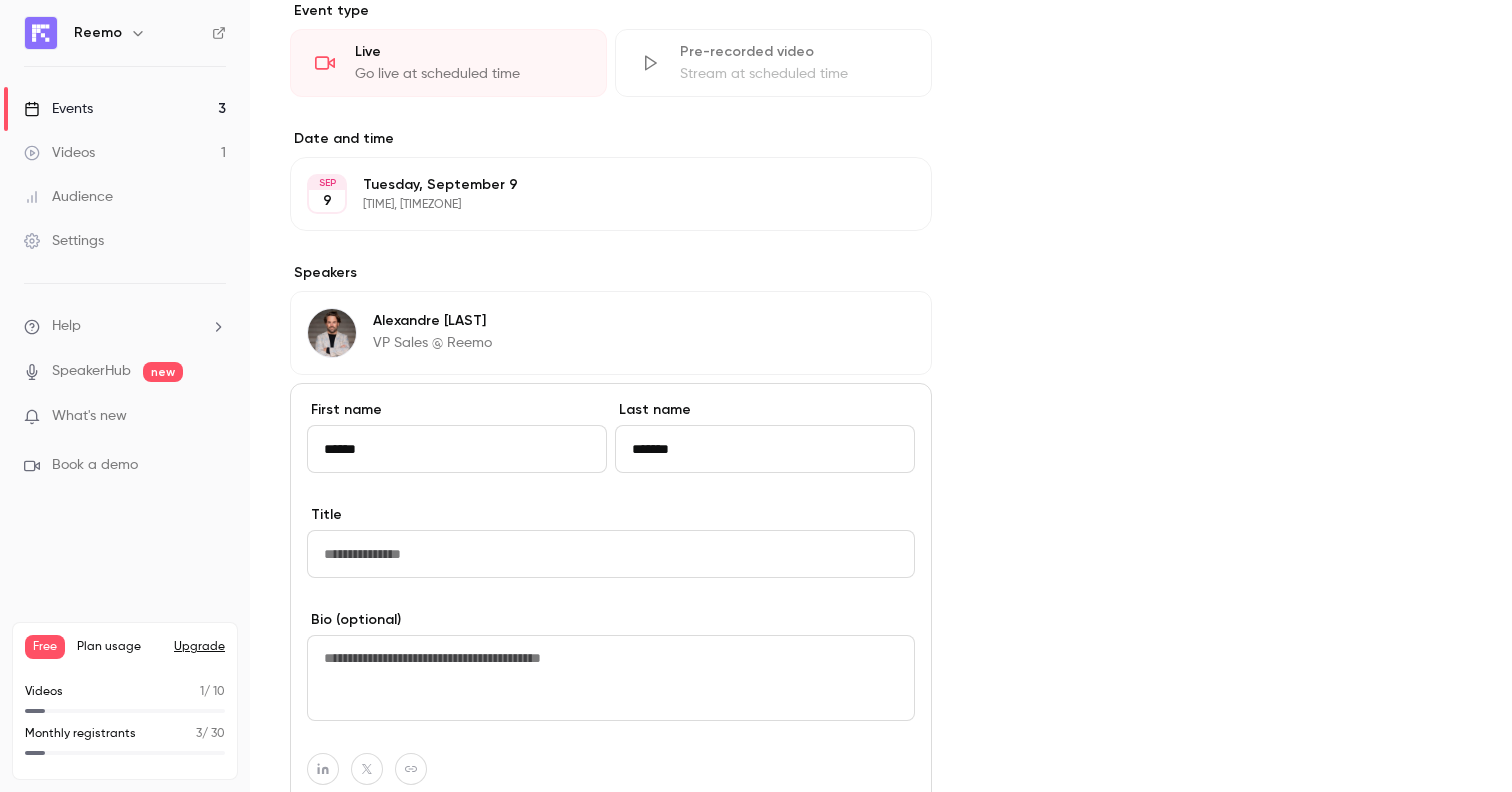 scroll, scrollTop: 838, scrollLeft: 0, axis: vertical 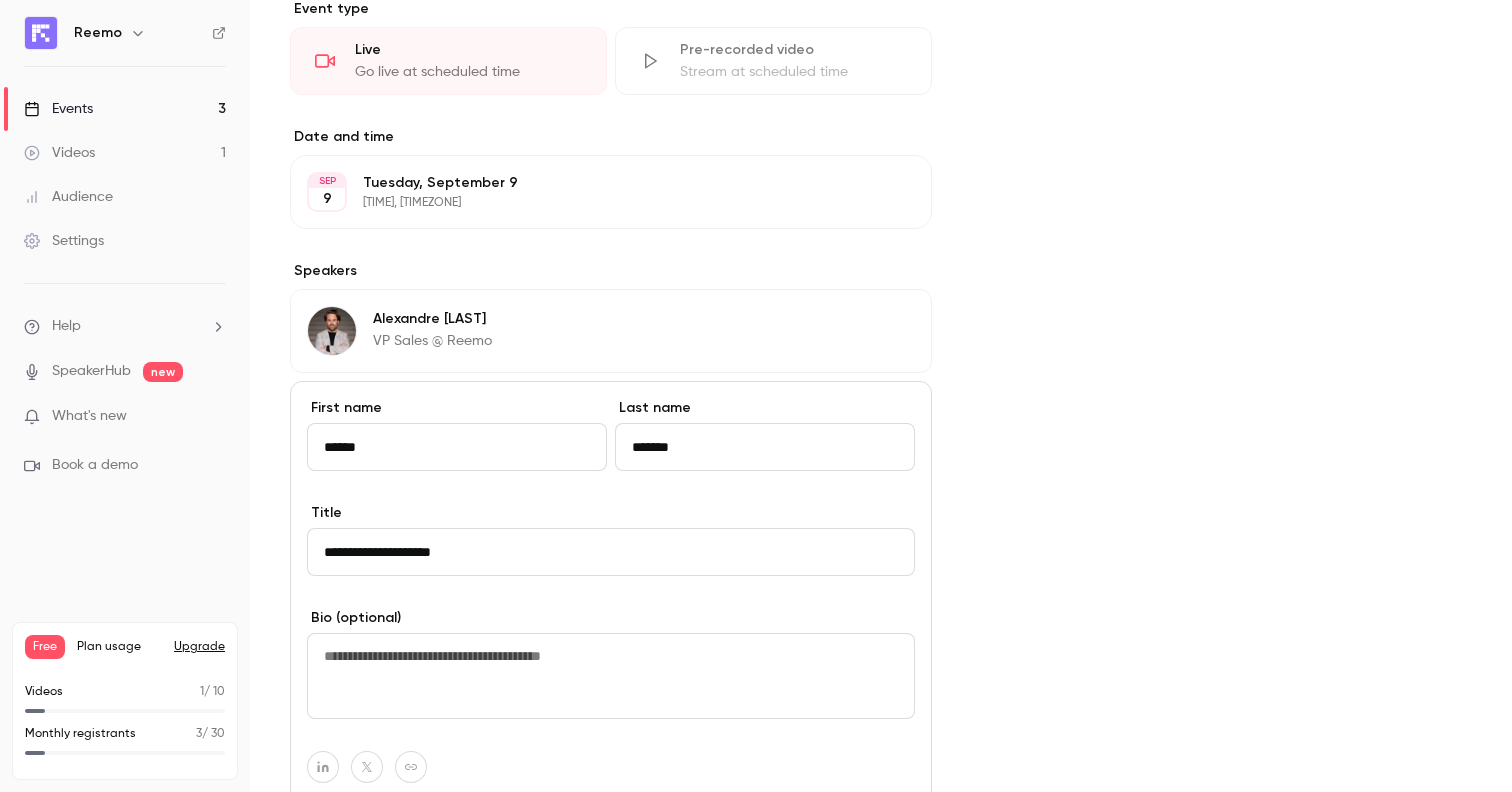type on "**********" 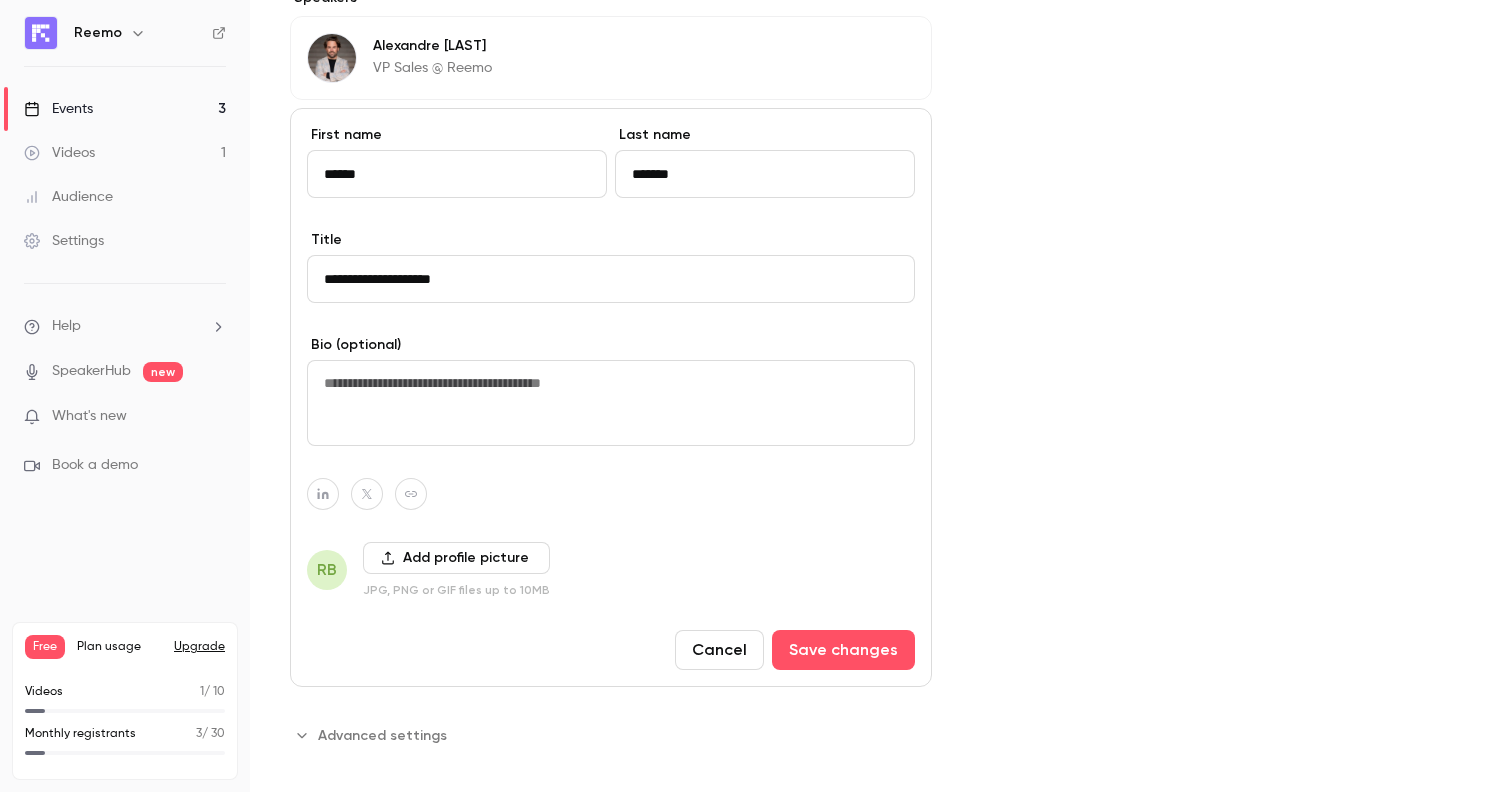 scroll, scrollTop: 1130, scrollLeft: 0, axis: vertical 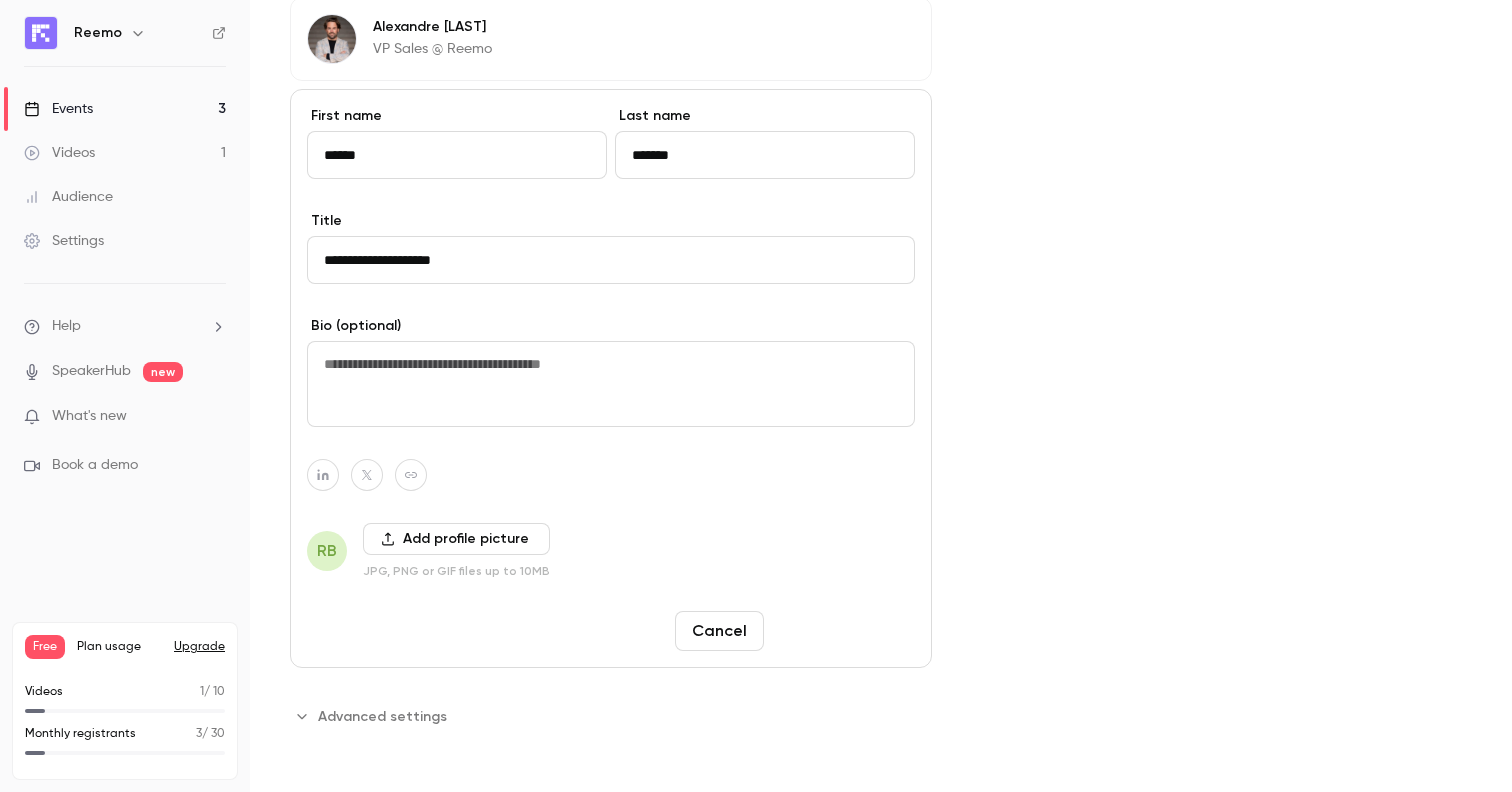 click on "Save changes" at bounding box center [843, 631] 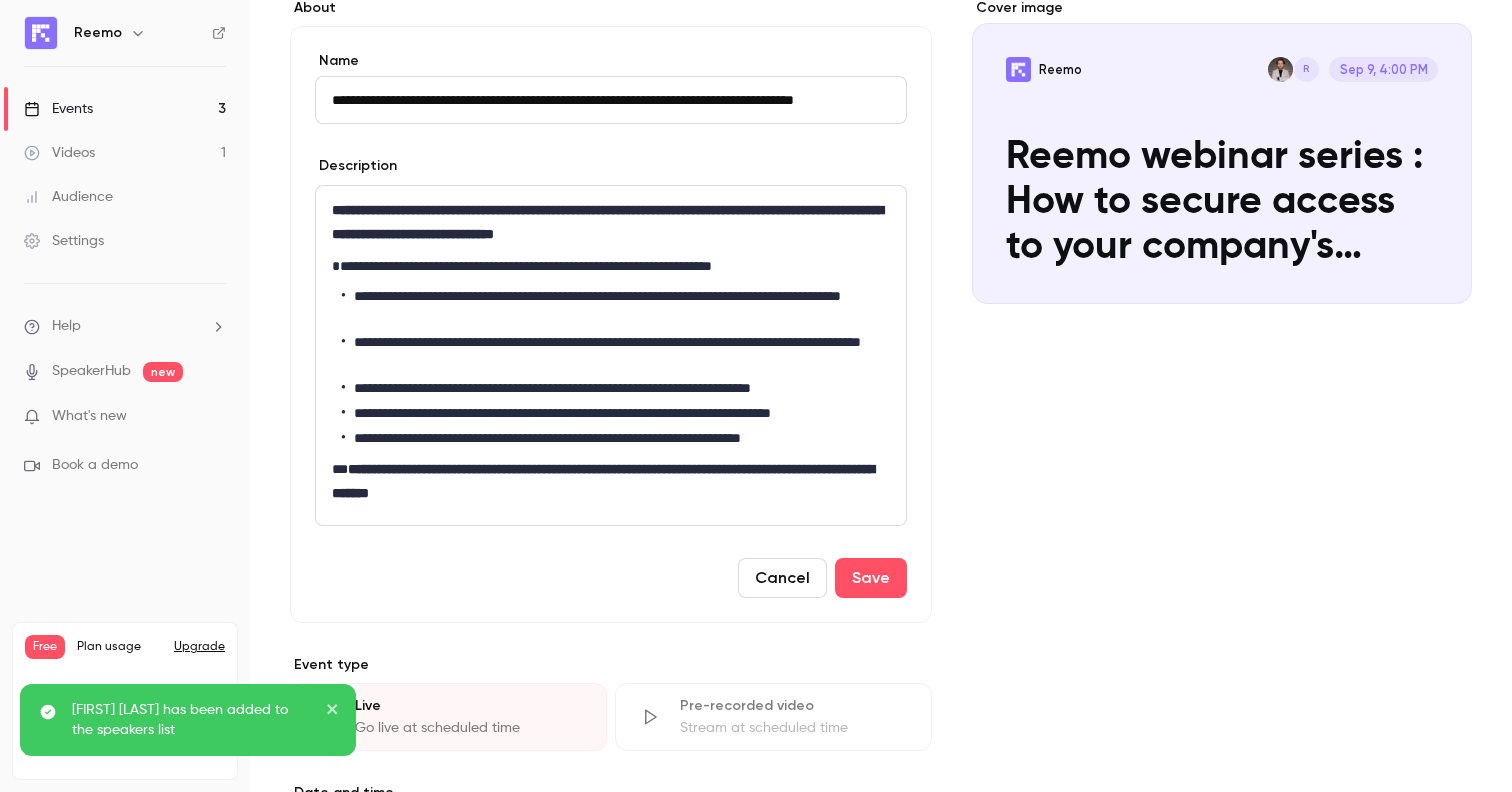scroll, scrollTop: 153, scrollLeft: 0, axis: vertical 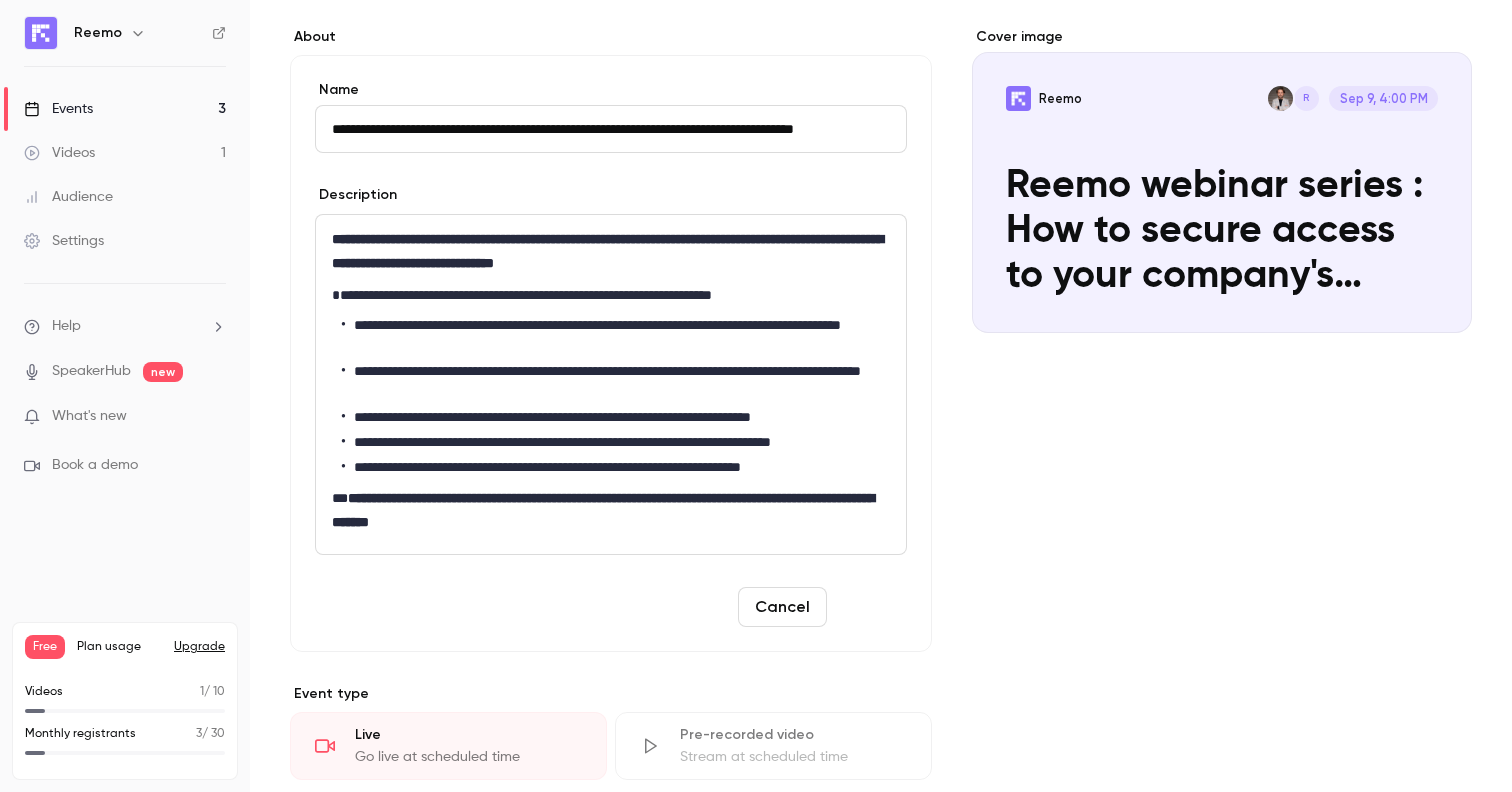 click on "Save" at bounding box center [871, 607] 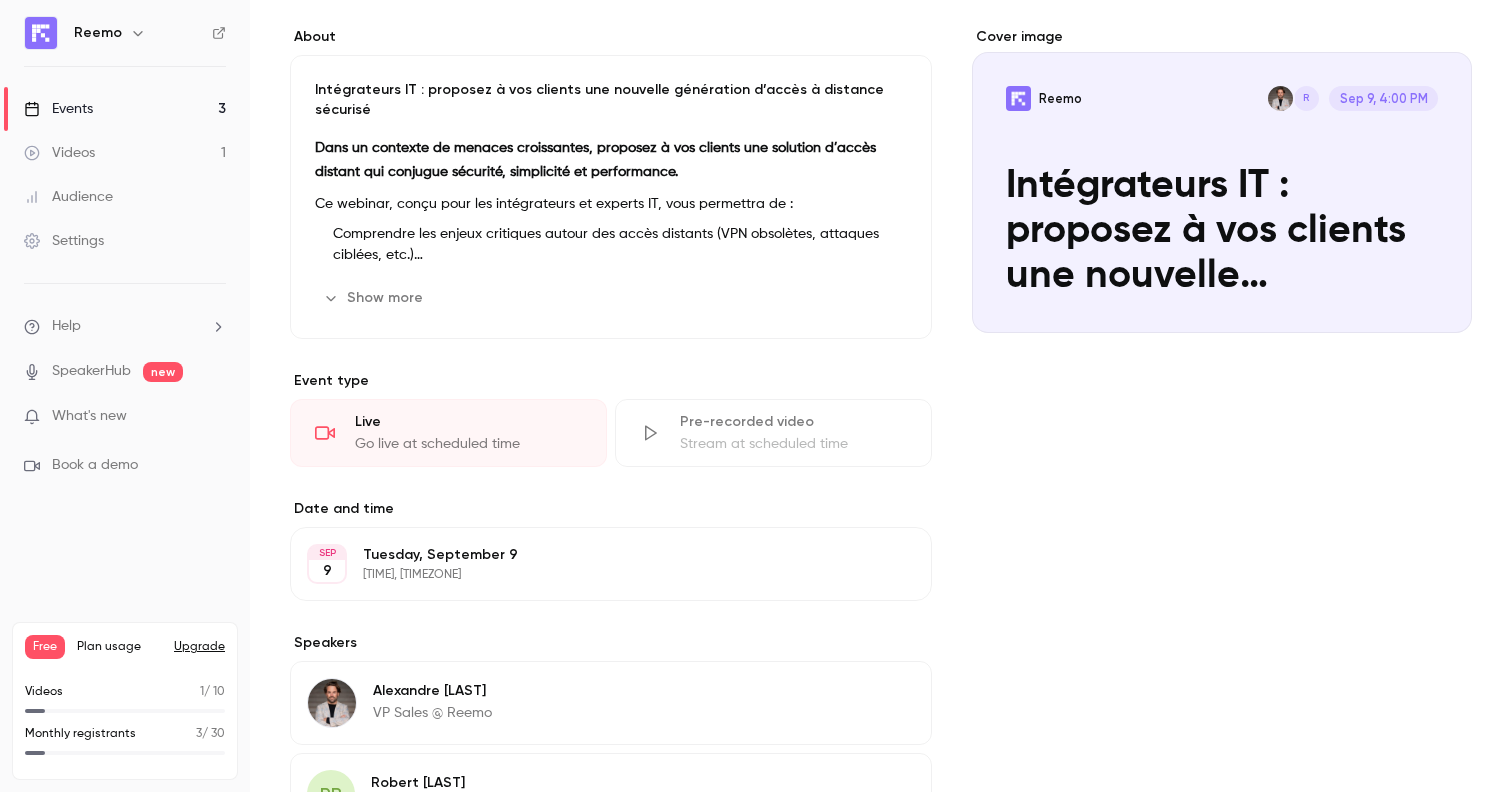 scroll, scrollTop: 171, scrollLeft: 0, axis: vertical 